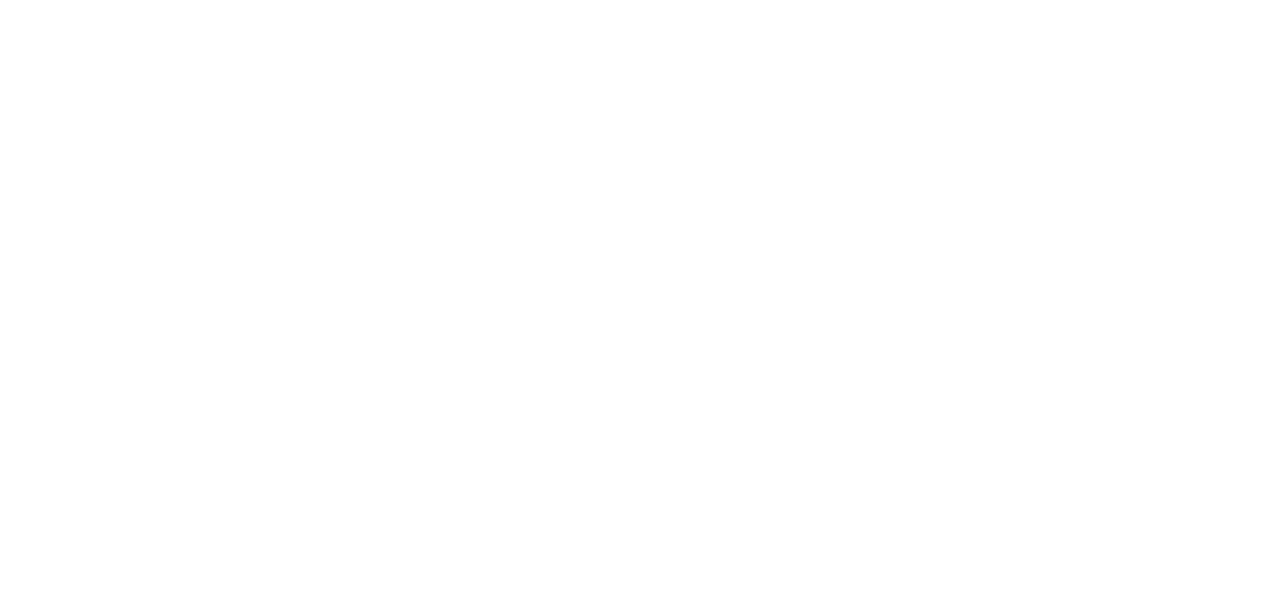 scroll, scrollTop: 0, scrollLeft: 0, axis: both 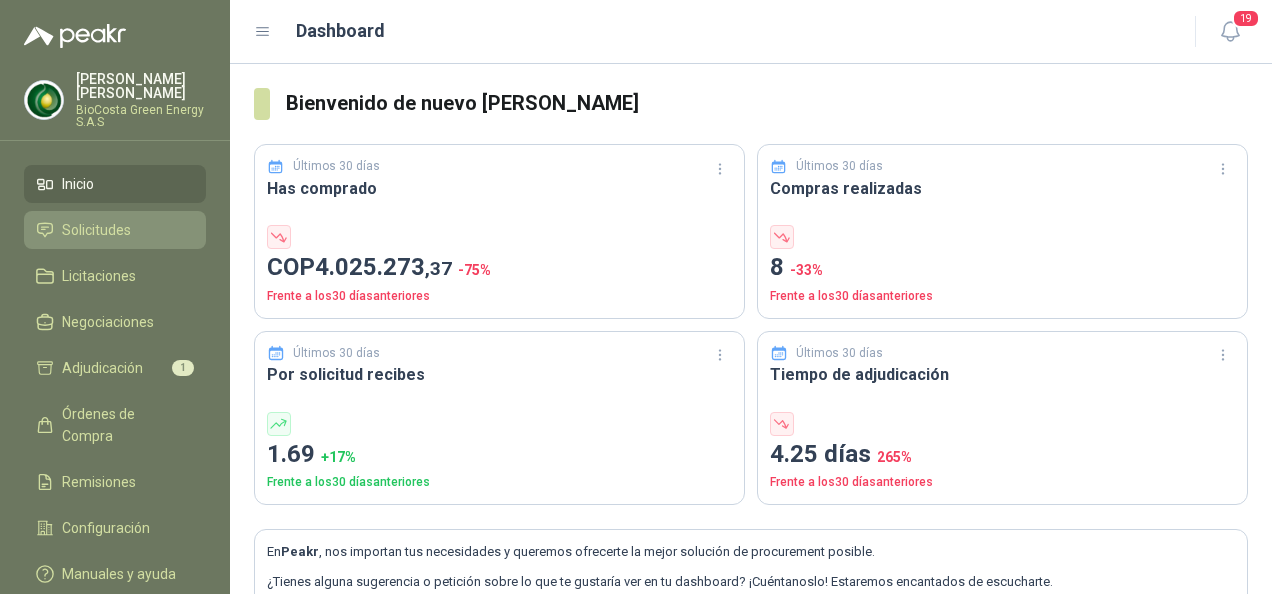 click on "Solicitudes" at bounding box center (115, 230) 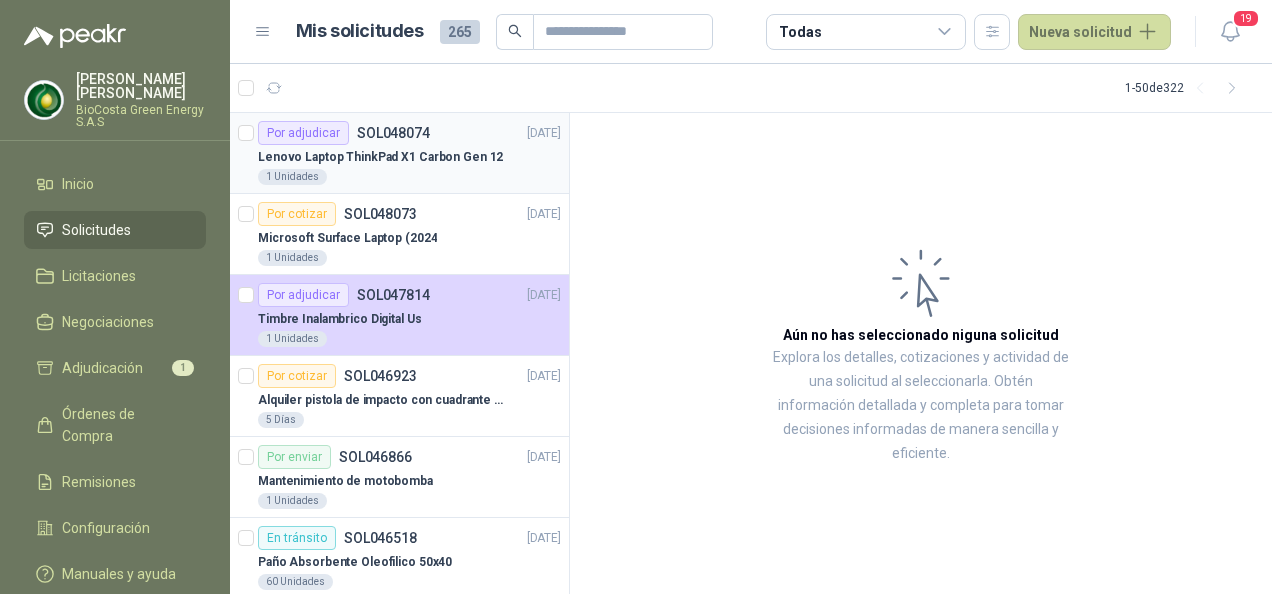 click on "Lenovo Laptop ThinkPad X1 Carbon Gen 12" at bounding box center (380, 157) 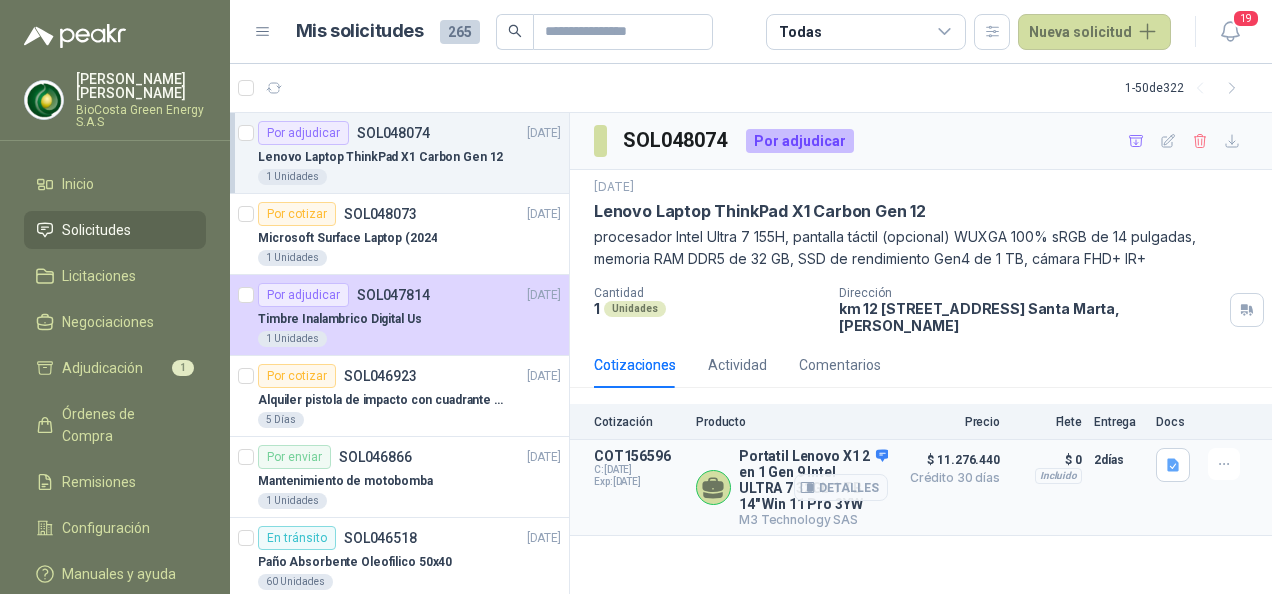 click on "Detalles" at bounding box center (841, 487) 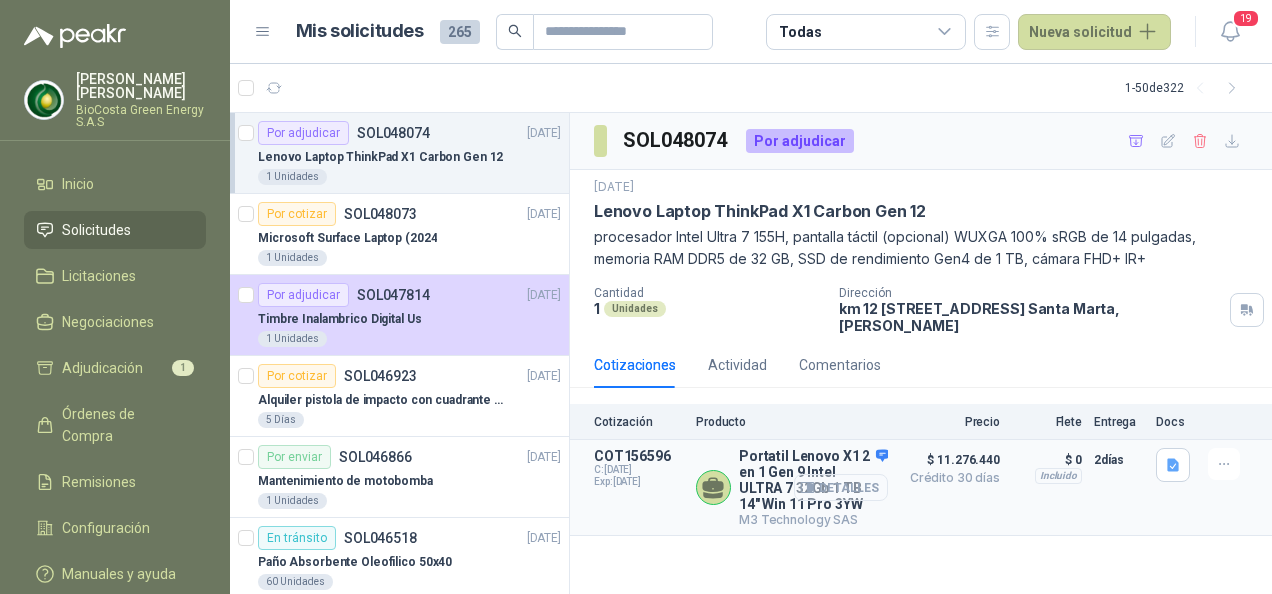 click on "Detalles" at bounding box center (841, 487) 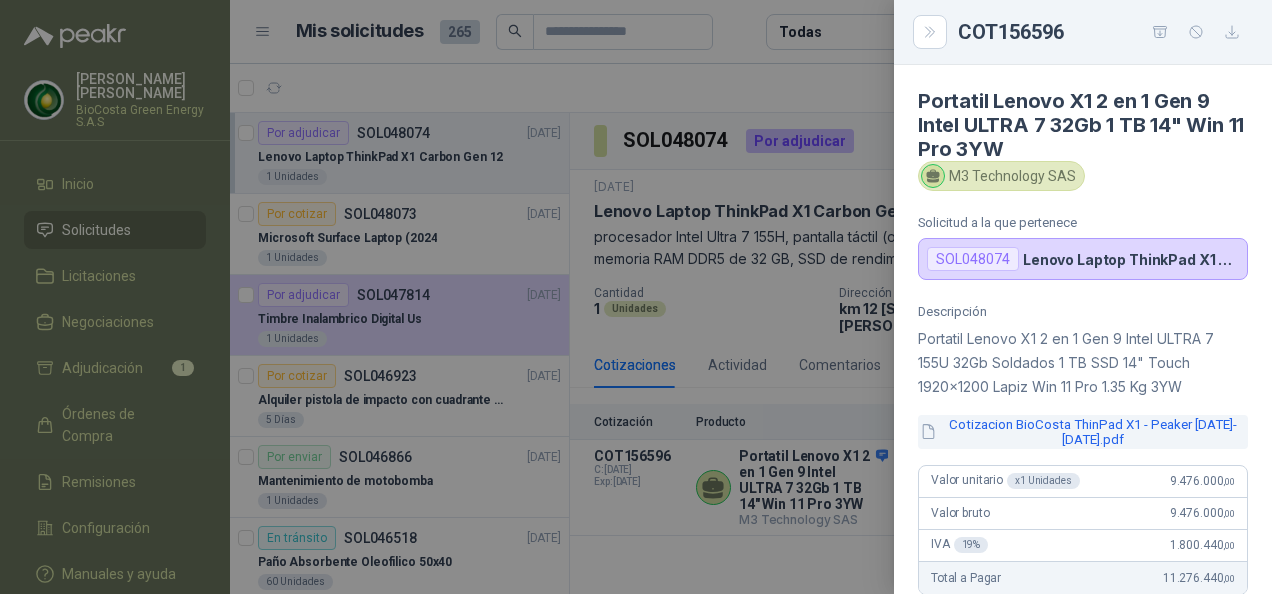click on "Cotizacion BioCosta ThinPad X1 - Peaker [DATE]-[DATE].pdf" at bounding box center (1083, 432) 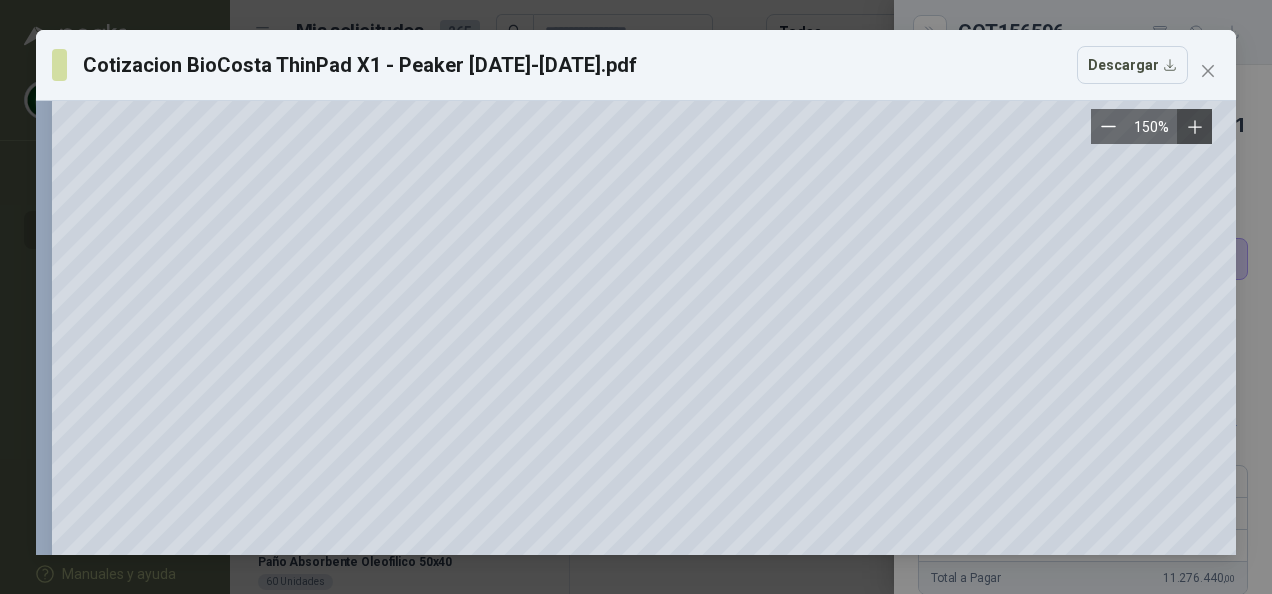 scroll, scrollTop: 0, scrollLeft: 0, axis: both 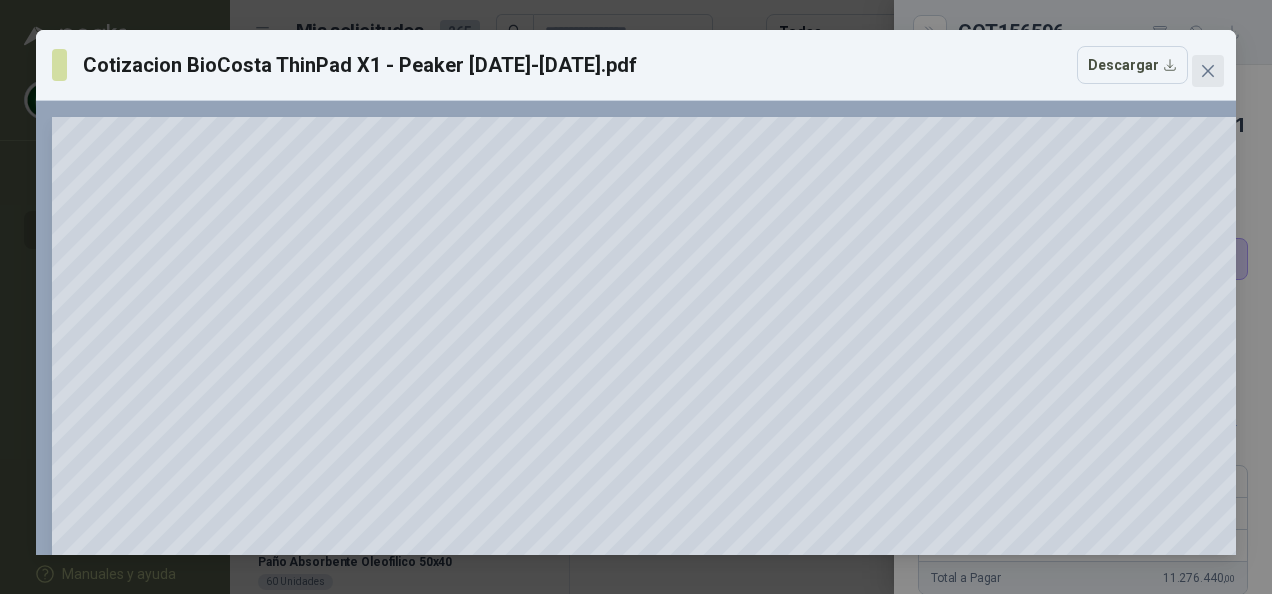 click 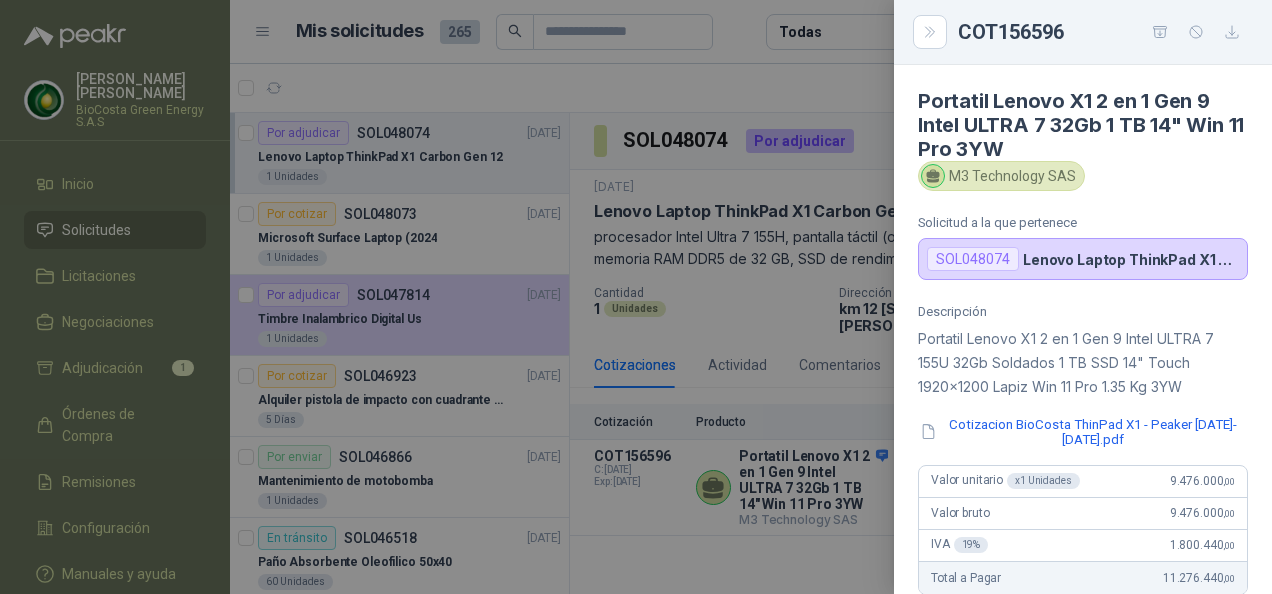 click at bounding box center (636, 297) 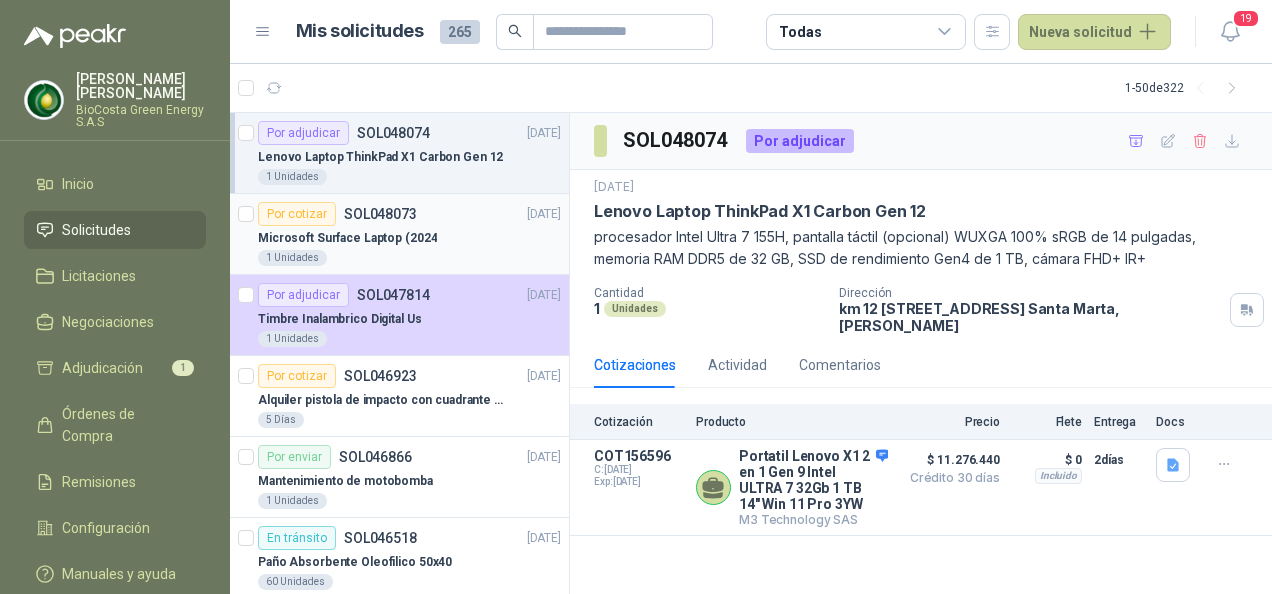 click on "1   Unidades" at bounding box center (409, 258) 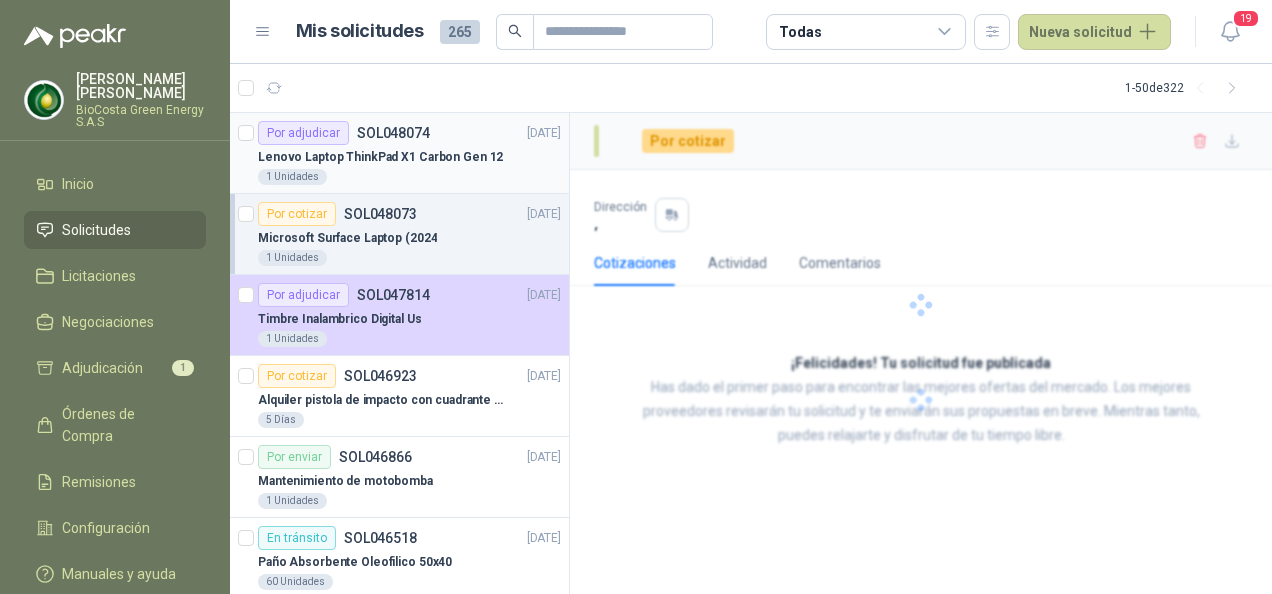 click on "Lenovo Laptop ThinkPad X1 Carbon Gen 12" at bounding box center [380, 157] 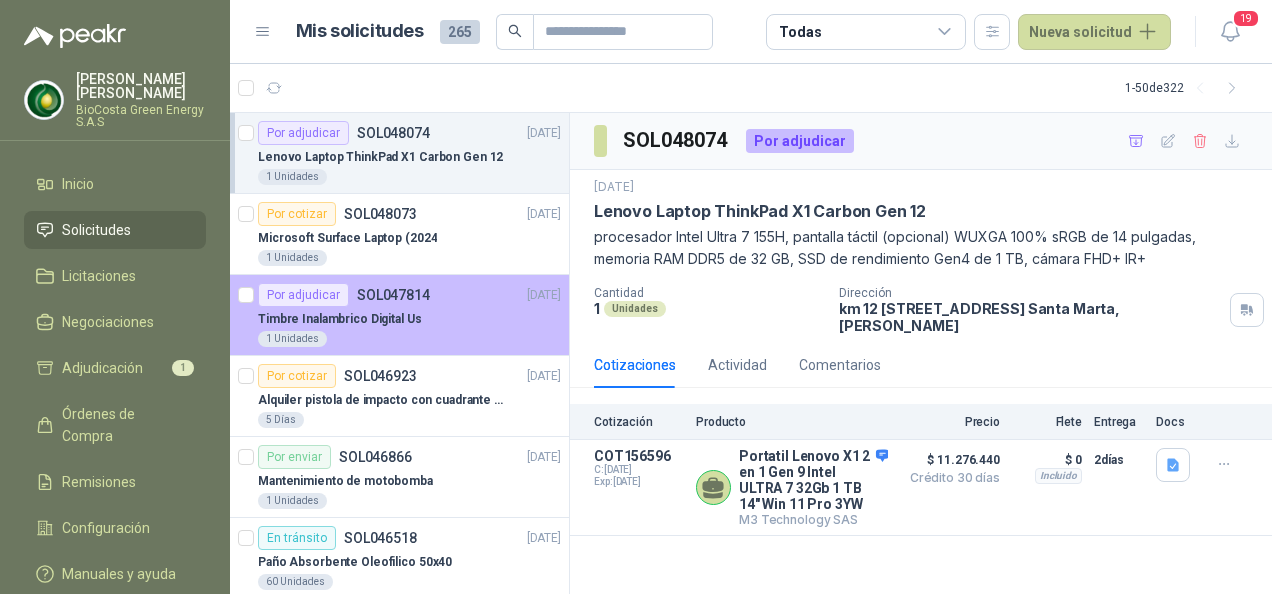 click on "Por adjudicar SOL047814 [DATE]   Timbre Inalambrico Digital Us 1   Unidades" at bounding box center (399, 315) 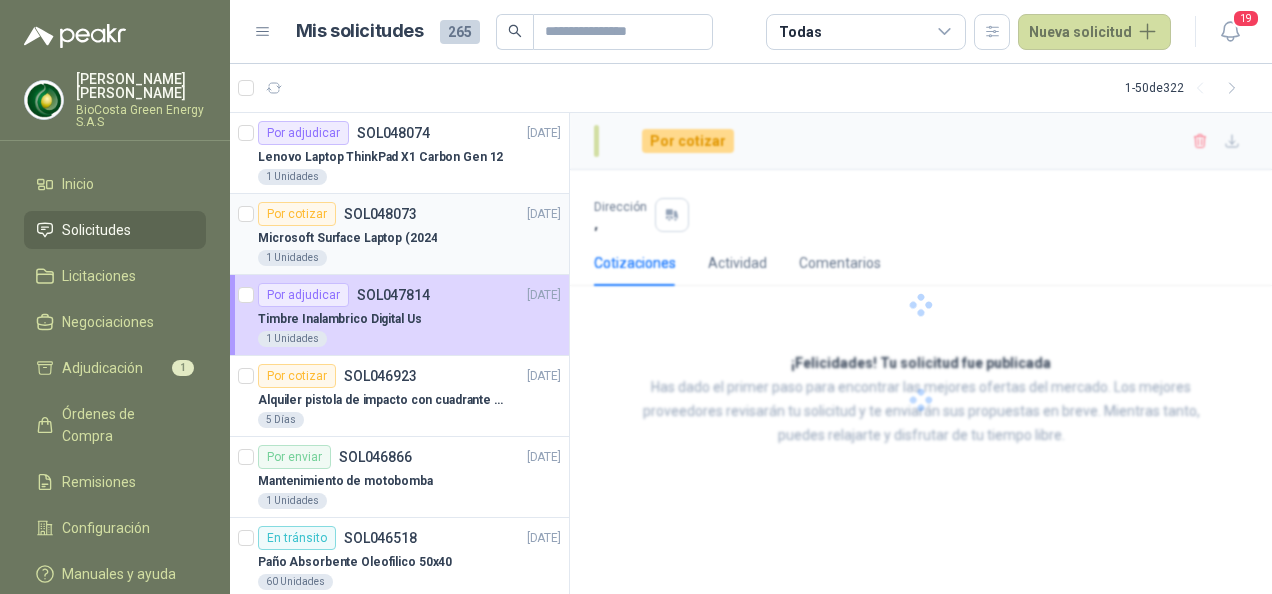click on "1   Unidades" at bounding box center [409, 258] 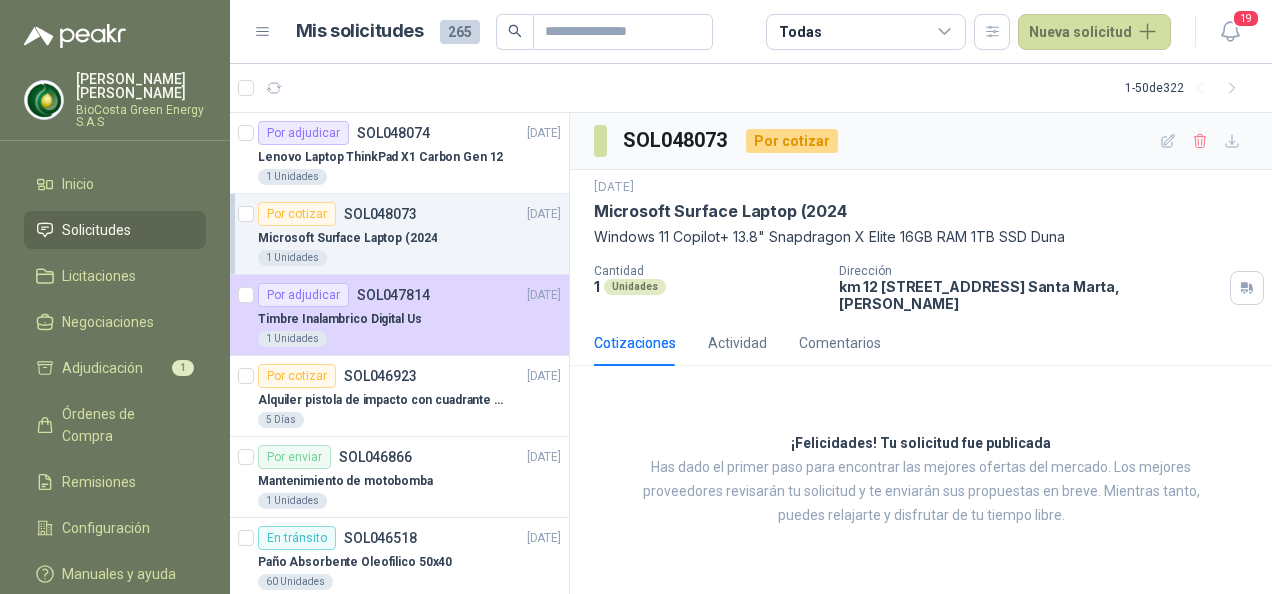 drag, startPoint x: 459, startPoint y: 382, endPoint x: 842, endPoint y: 84, distance: 485.2762 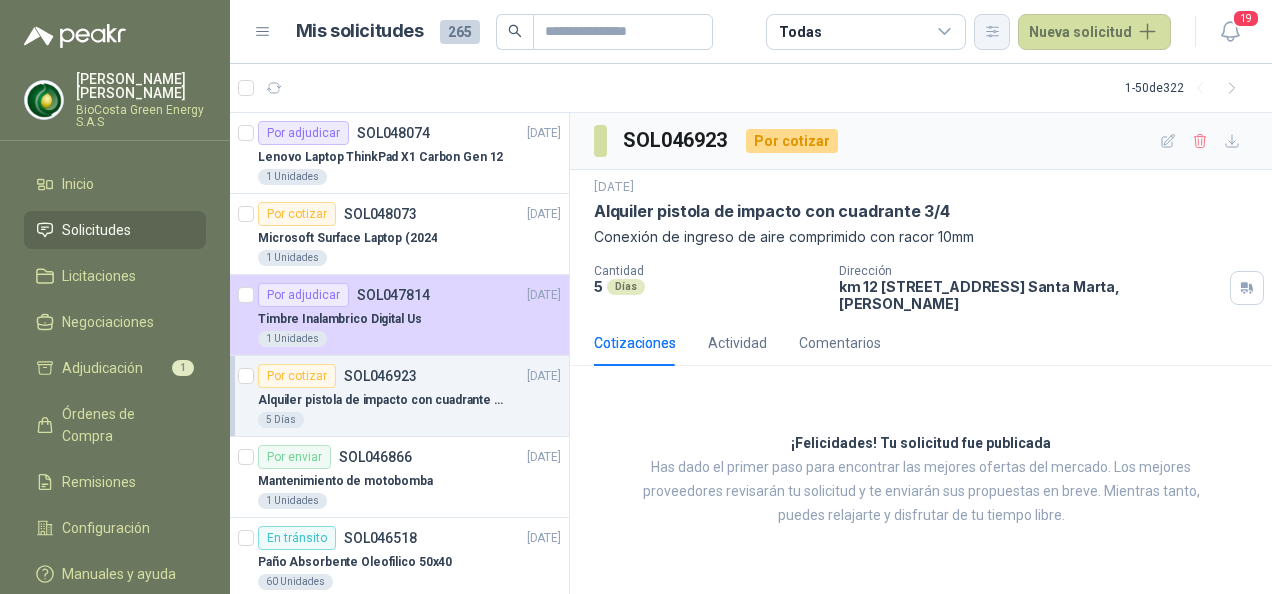 click at bounding box center (992, 32) 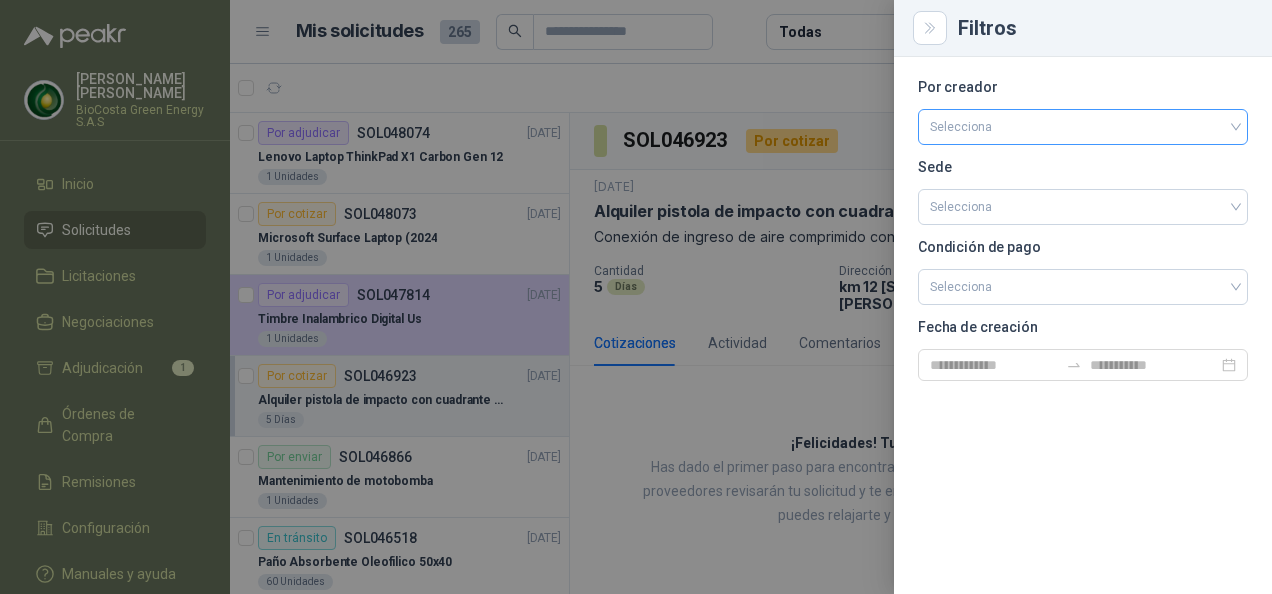 click at bounding box center [1083, 125] 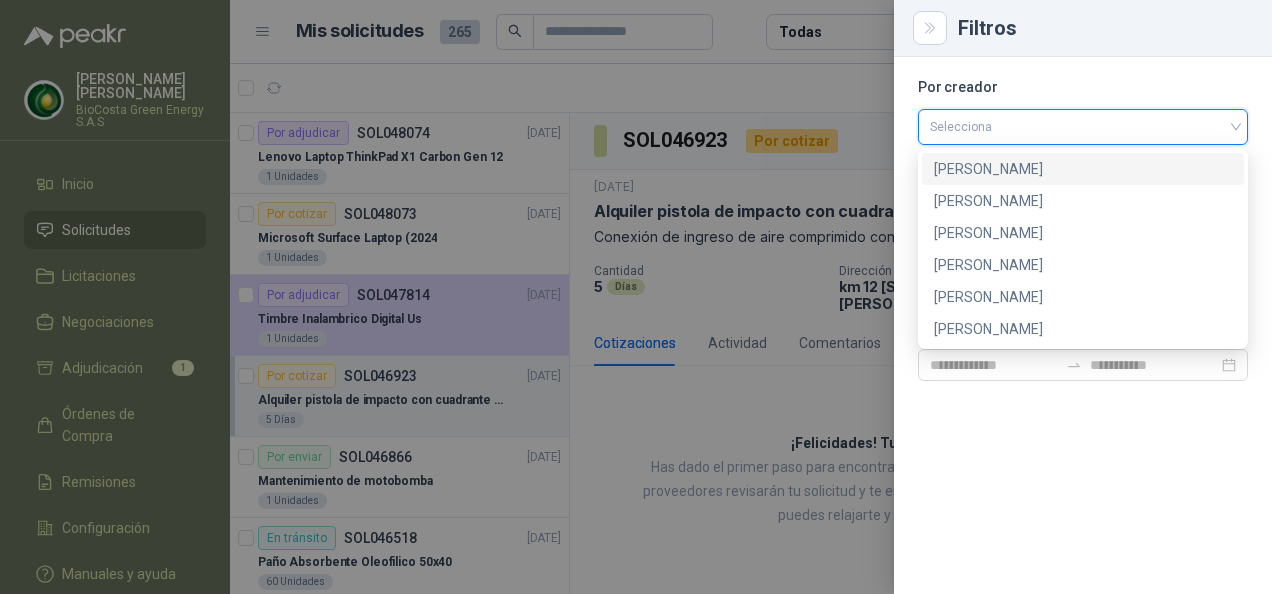 click on "[PERSON_NAME]" at bounding box center (1083, 169) 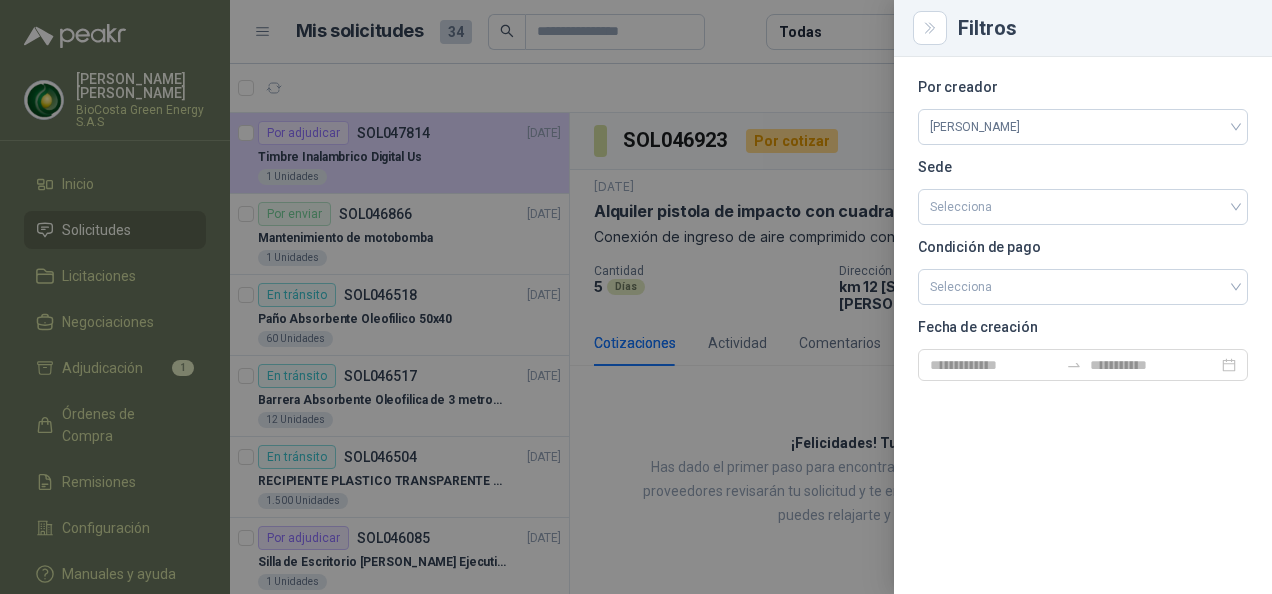 click at bounding box center [636, 297] 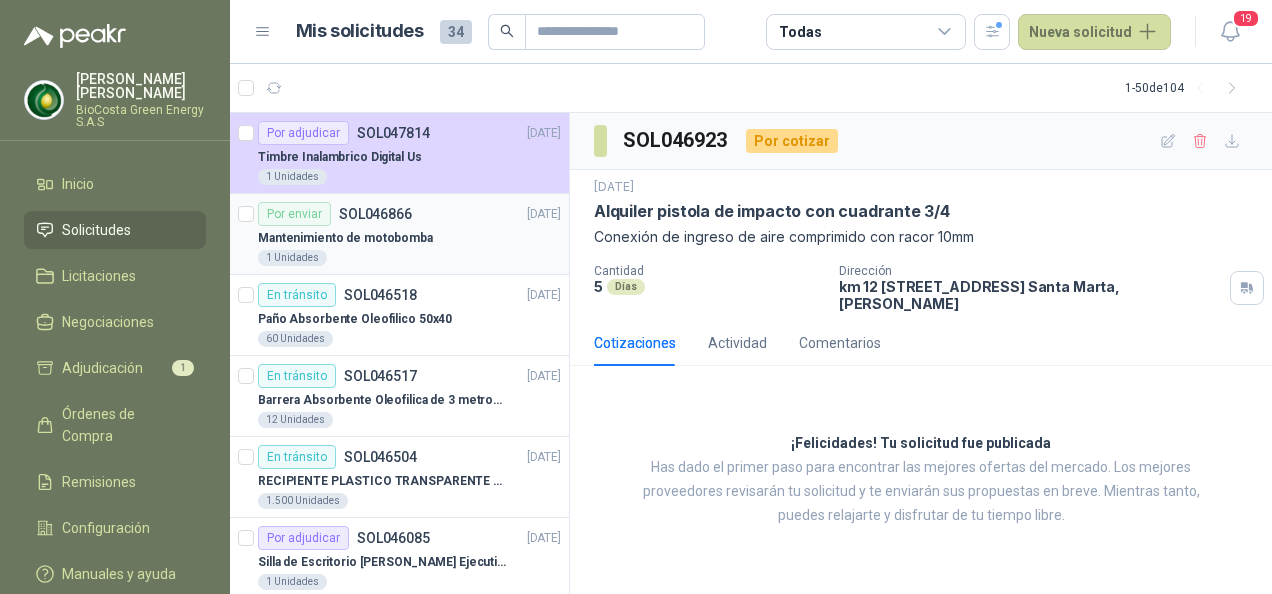 click on "Por enviar SOL046866 [DATE]" at bounding box center (409, 214) 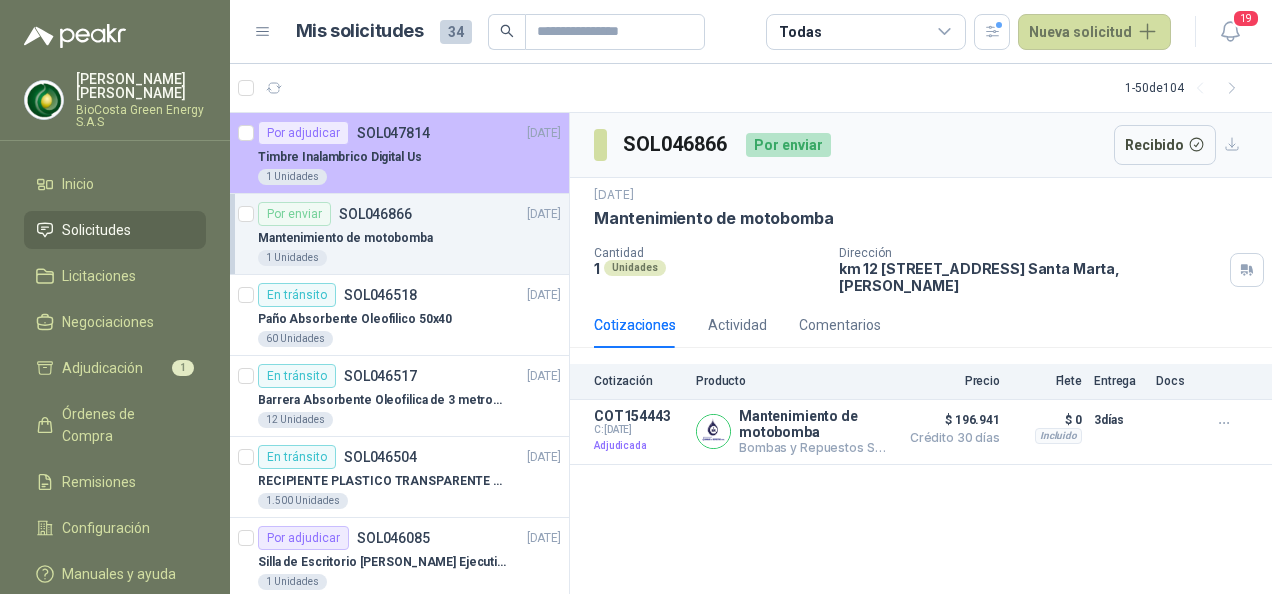 click on "Timbre Inalambrico Digital Us" at bounding box center [409, 157] 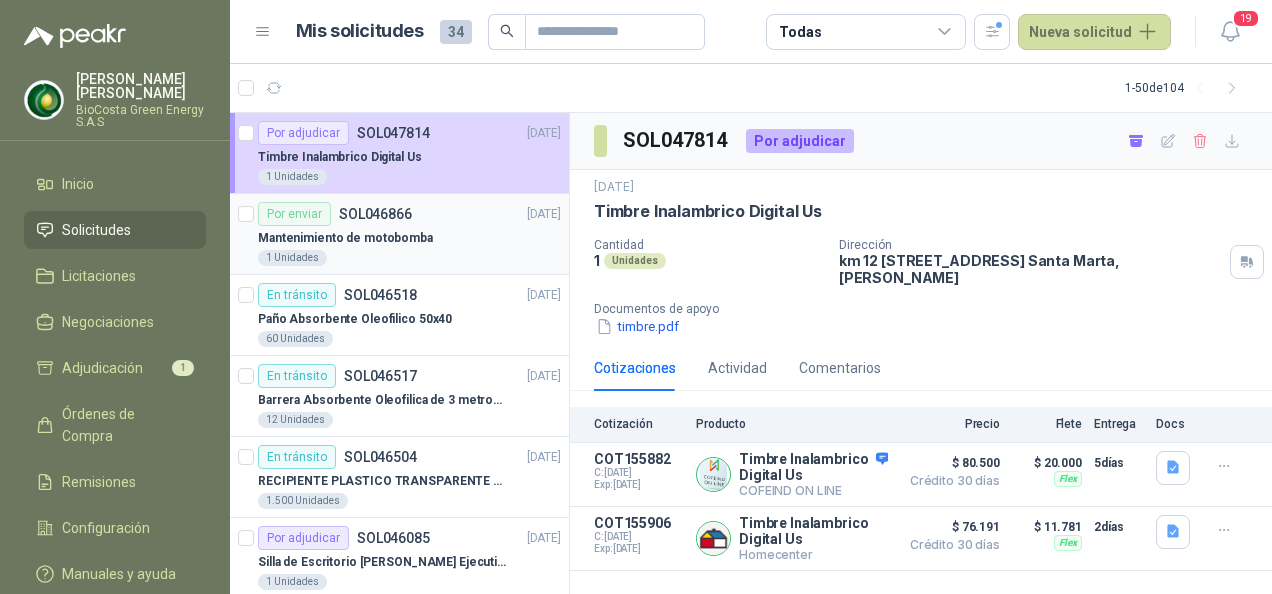click on "Por enviar SOL046866 [DATE]" at bounding box center [409, 214] 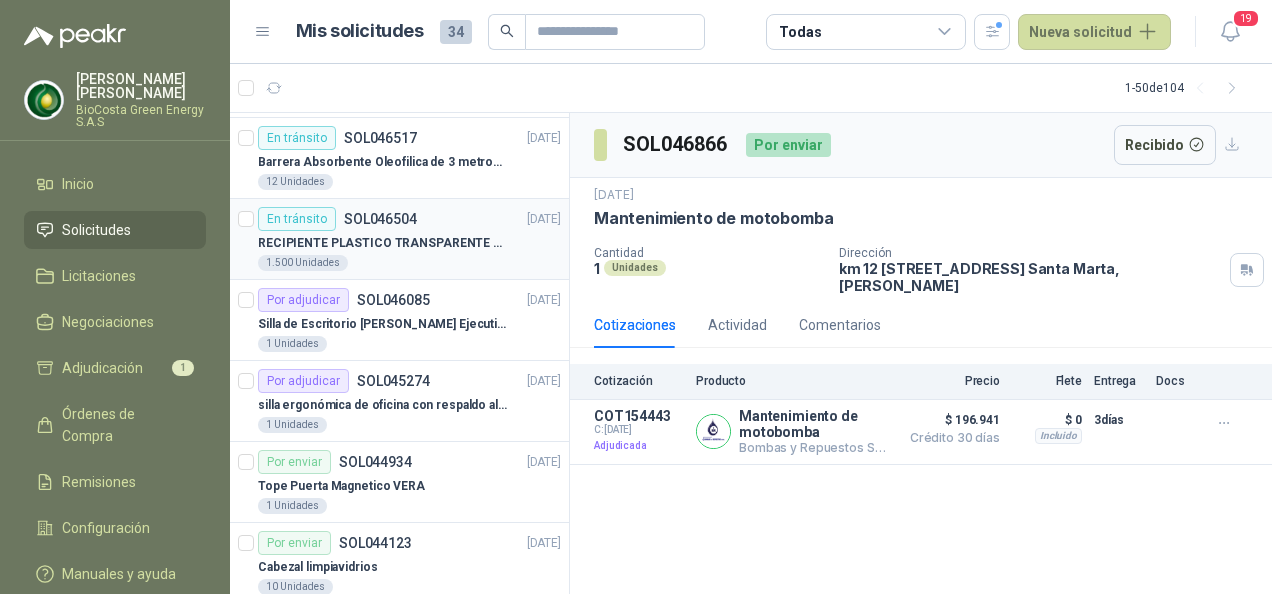 scroll, scrollTop: 300, scrollLeft: 0, axis: vertical 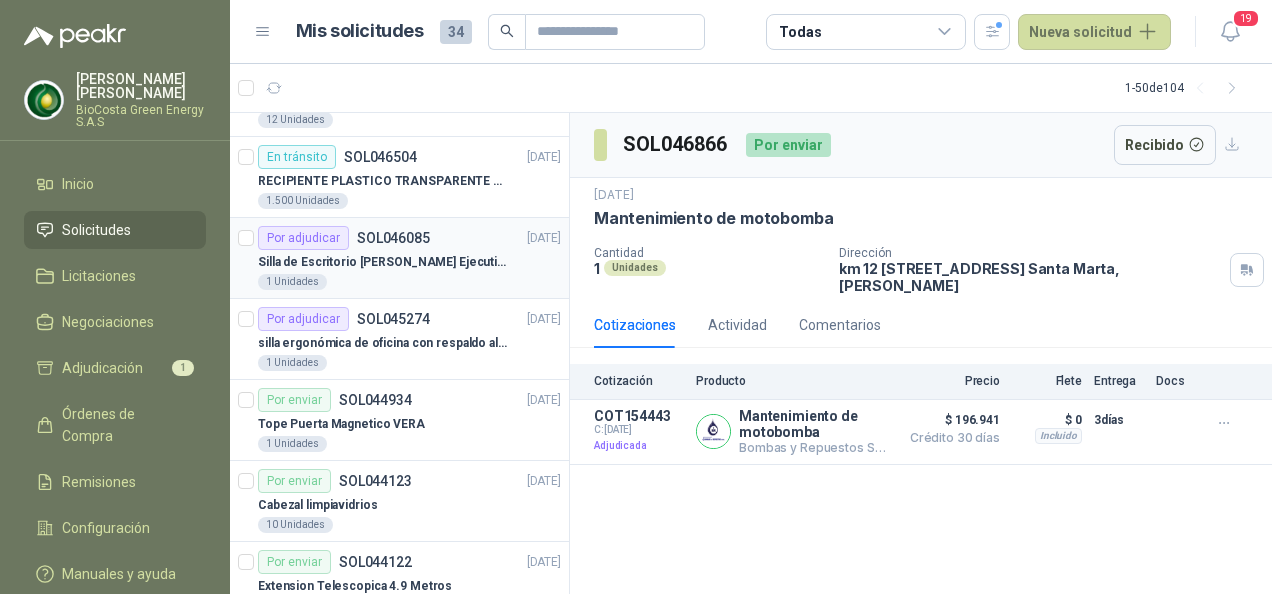 click on "Silla de Escritorio [PERSON_NAME] Ejecutiva Giratoria Negra con Base Cromada" at bounding box center (382, 262) 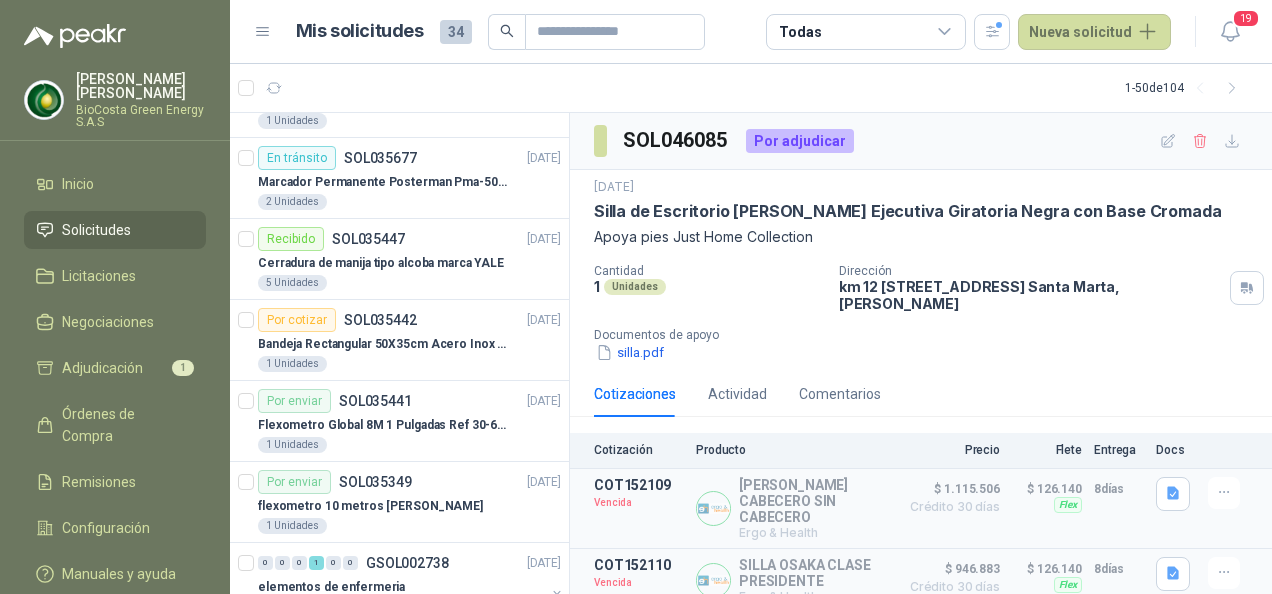 scroll, scrollTop: 2700, scrollLeft: 0, axis: vertical 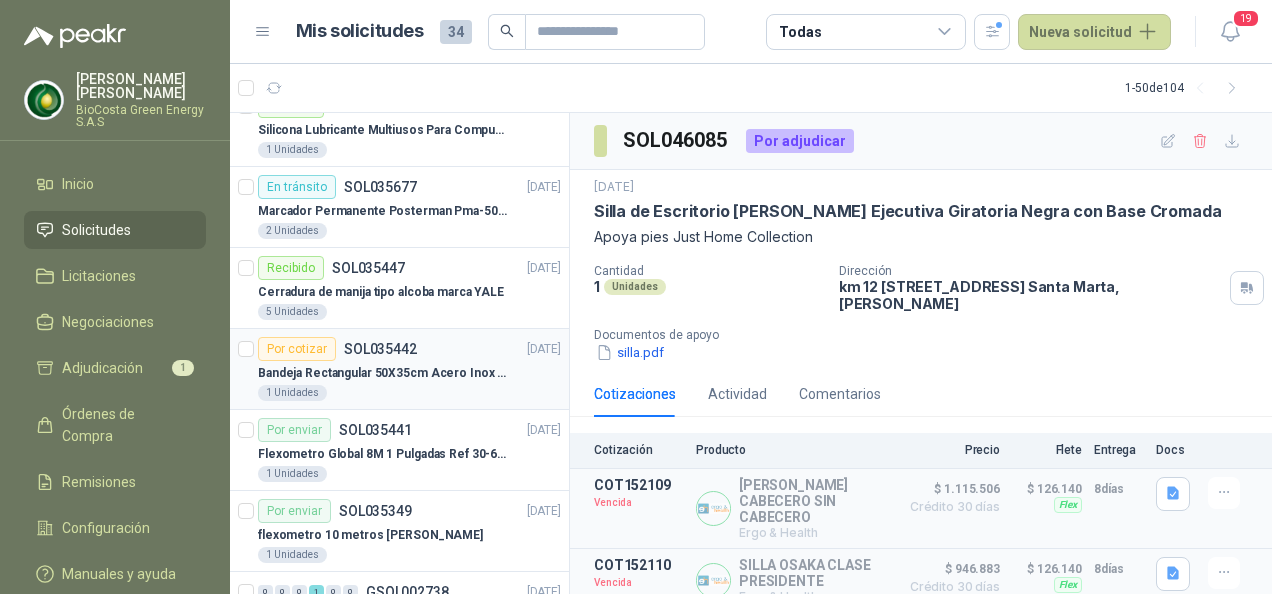 click on "Bandeja Rectangular 50X35cm Acero Inox Platead" at bounding box center (382, 373) 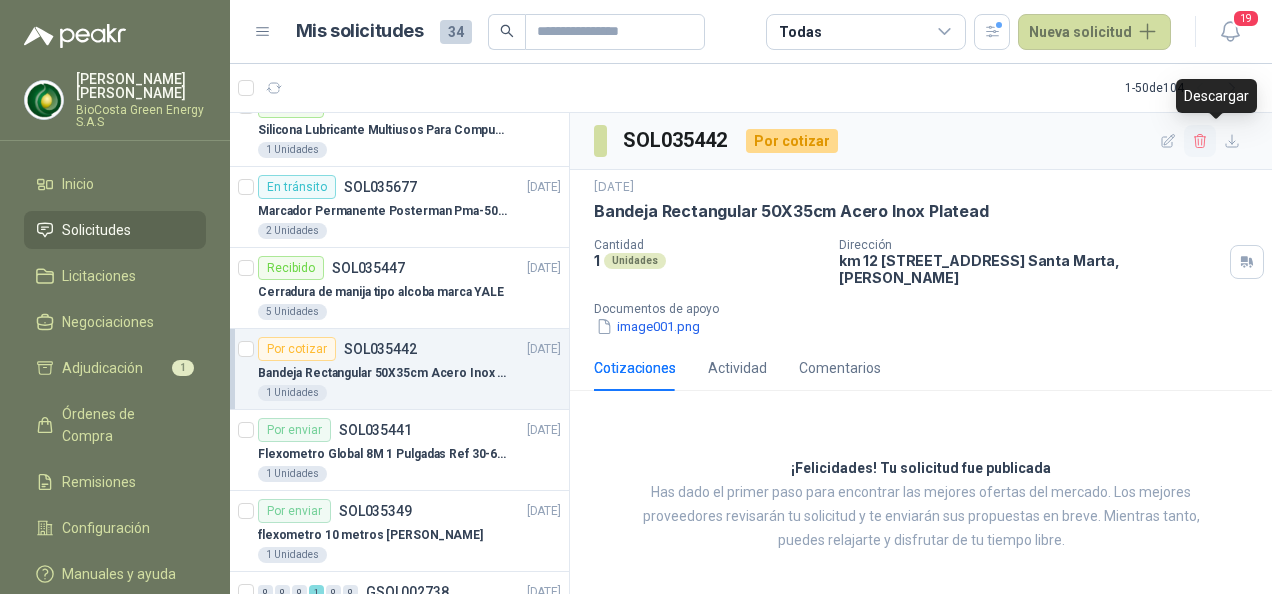 click 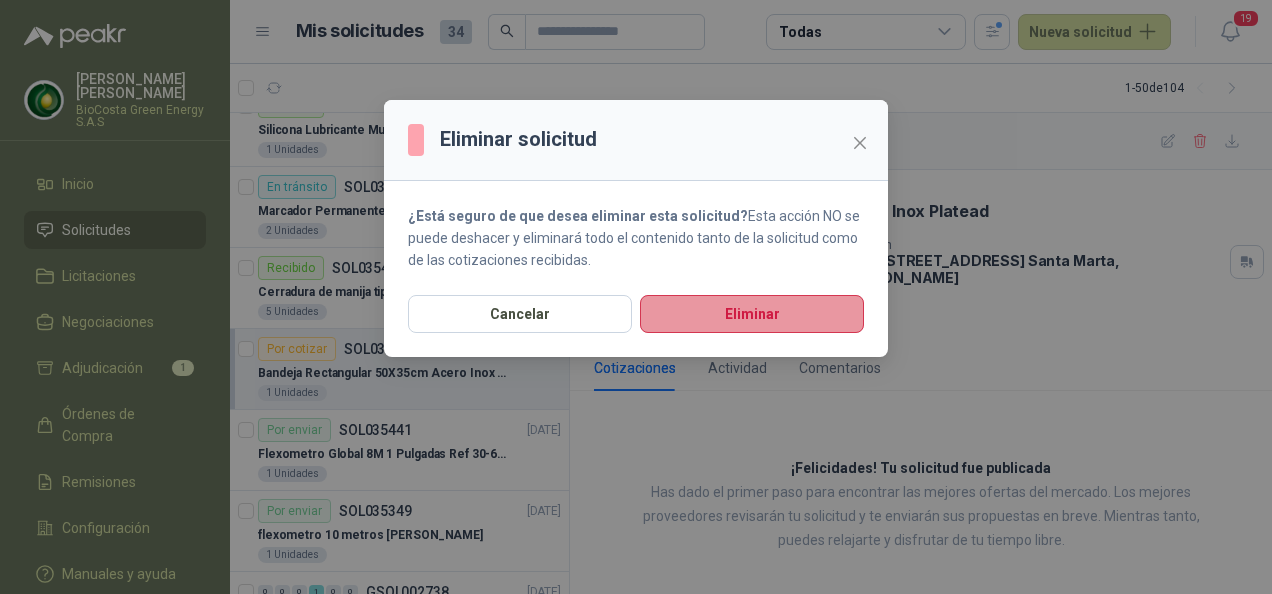 click on "Eliminar" at bounding box center (752, 314) 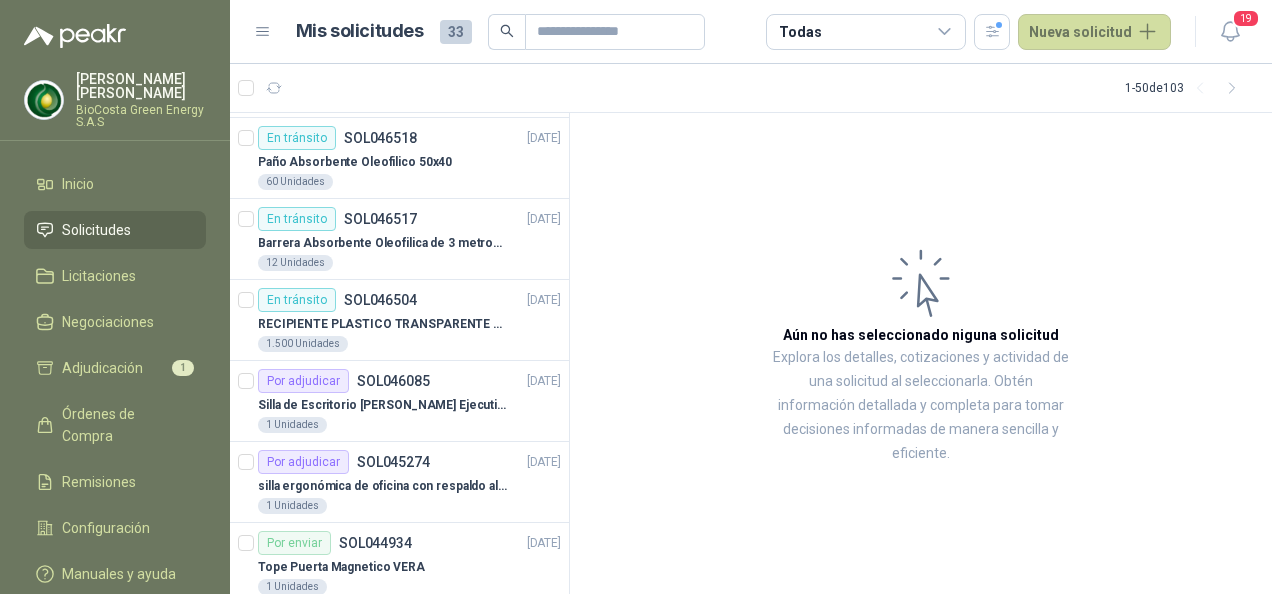 scroll, scrollTop: 0, scrollLeft: 0, axis: both 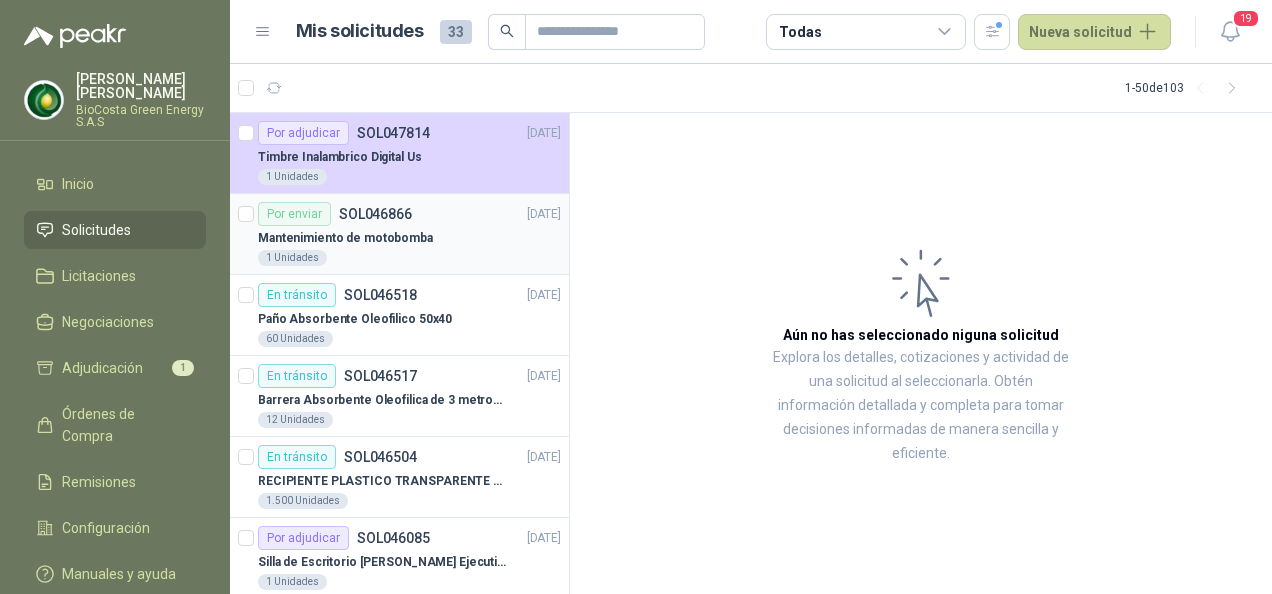 click on "Mantenimiento de motobomba" at bounding box center [345, 238] 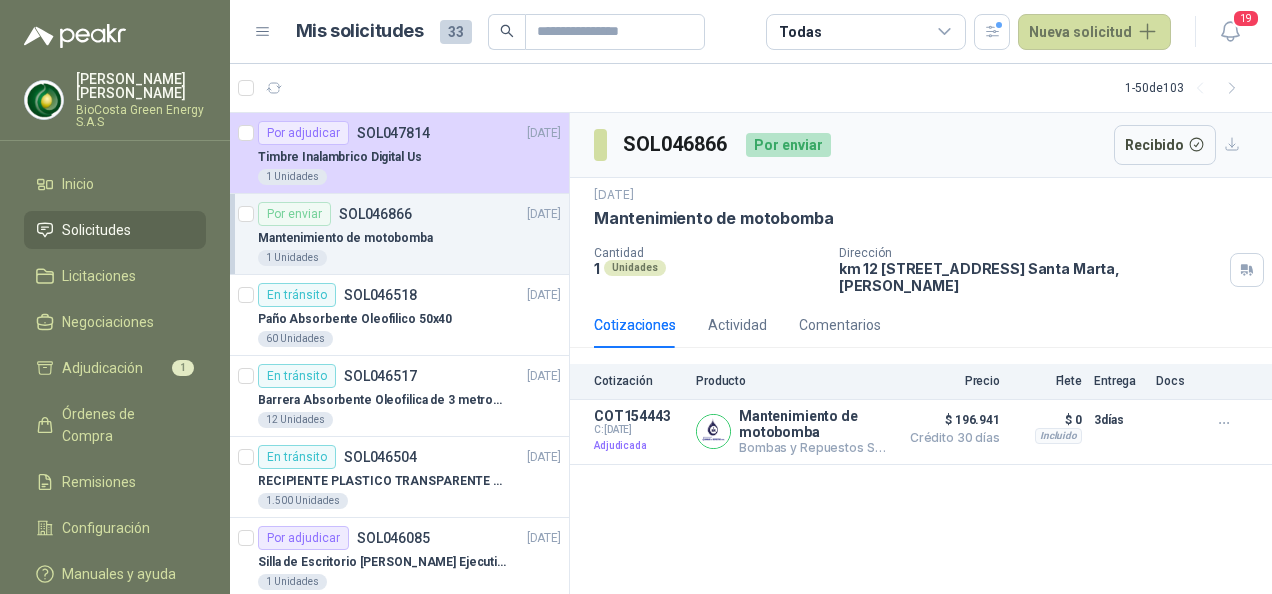 click on "Mantenimiento de motobomba" at bounding box center [345, 238] 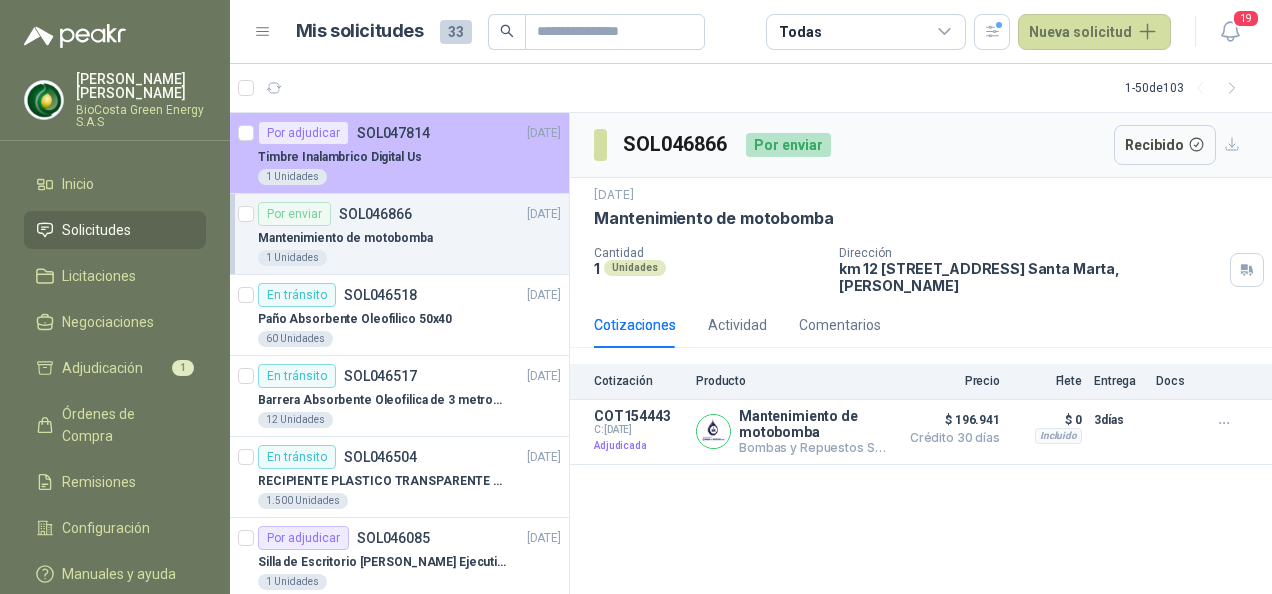 click on "Timbre Inalambrico Digital Us" at bounding box center (340, 157) 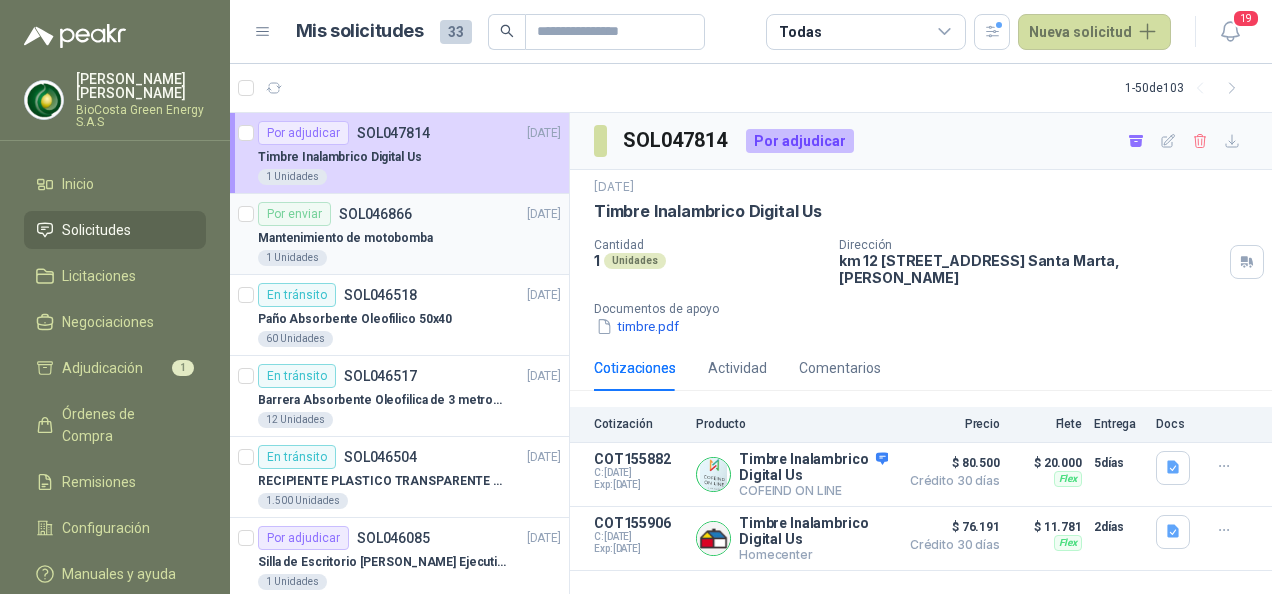 click on "SOL046866" at bounding box center [375, 214] 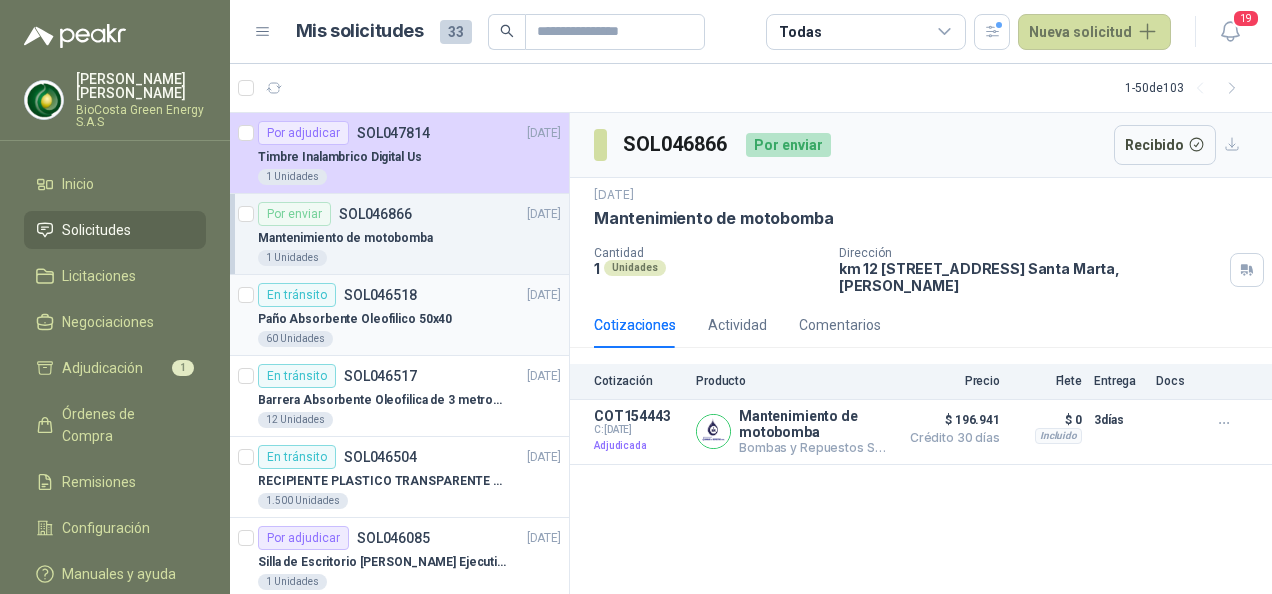 click on "Paño Absorbente Oleofilico 50x40" at bounding box center (355, 319) 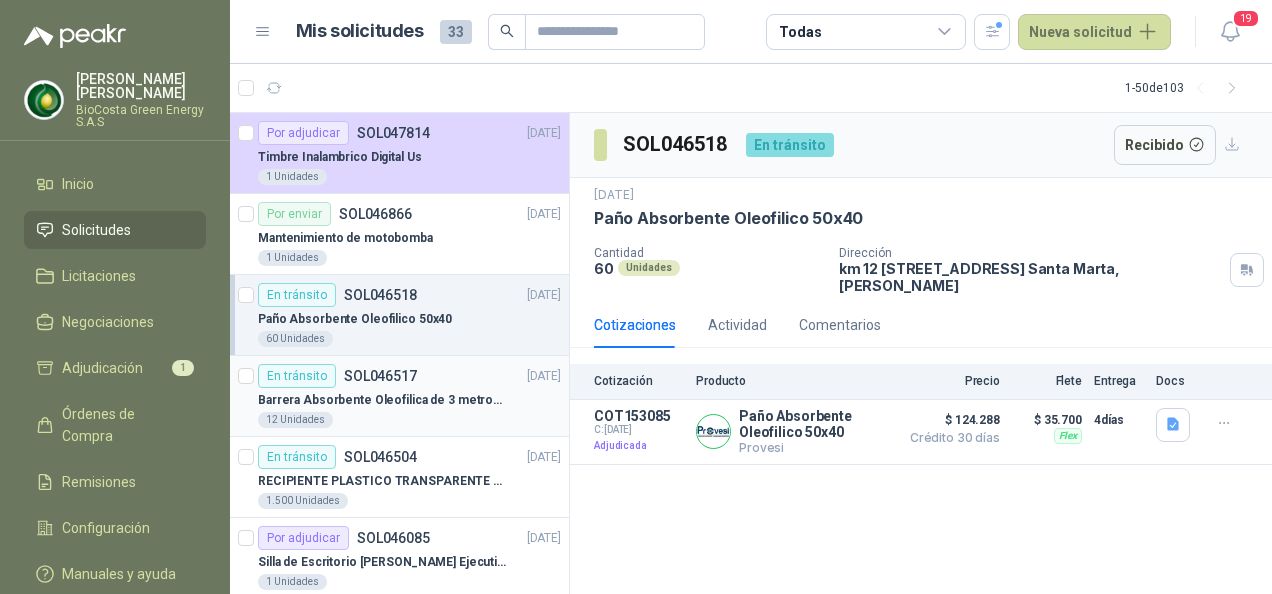 click on "12   Unidades" at bounding box center (409, 420) 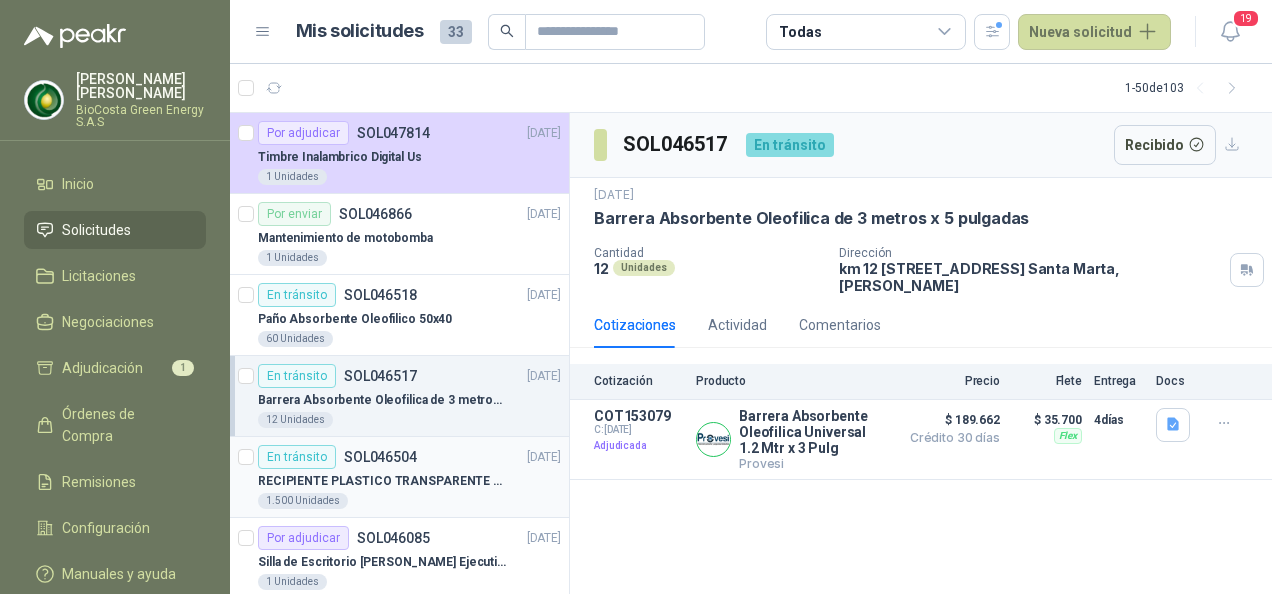 click on "RECIPIENTE PLASTICO TRANSPARENTE 500 ML" at bounding box center (382, 481) 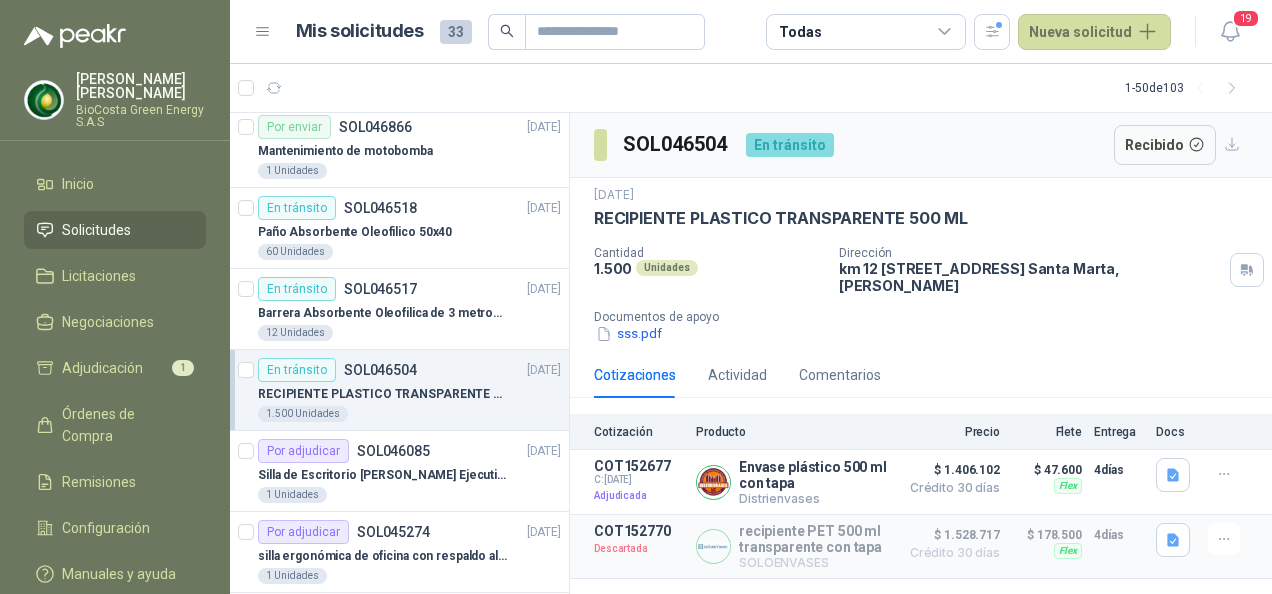 scroll, scrollTop: 200, scrollLeft: 0, axis: vertical 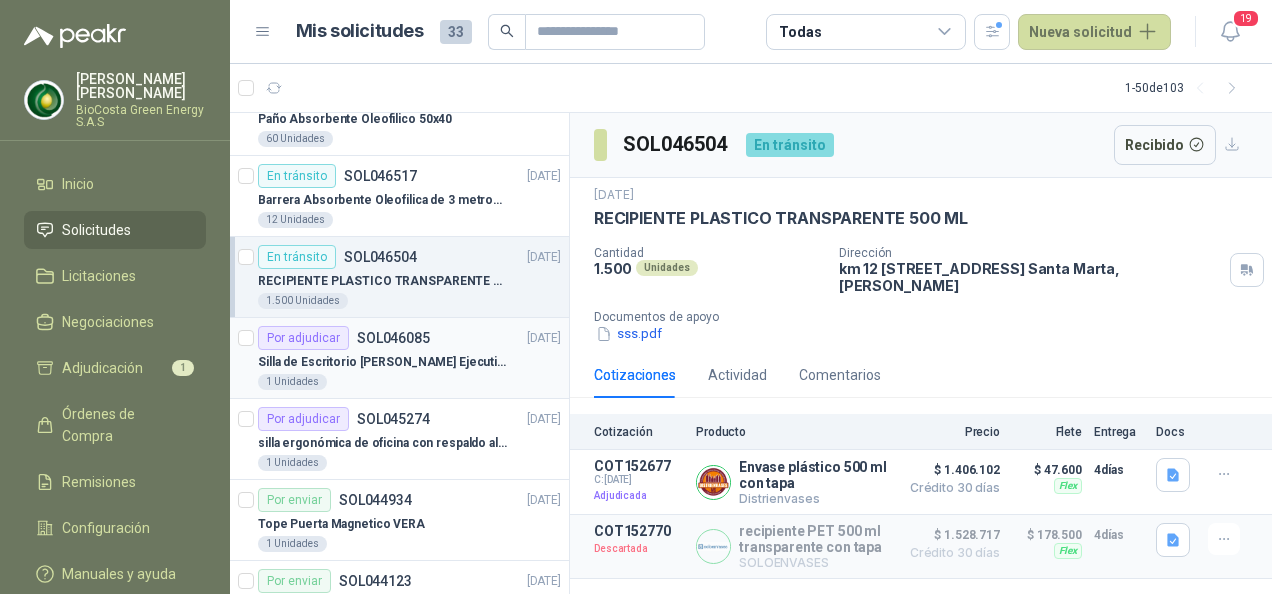click on "1   Unidades" at bounding box center [409, 382] 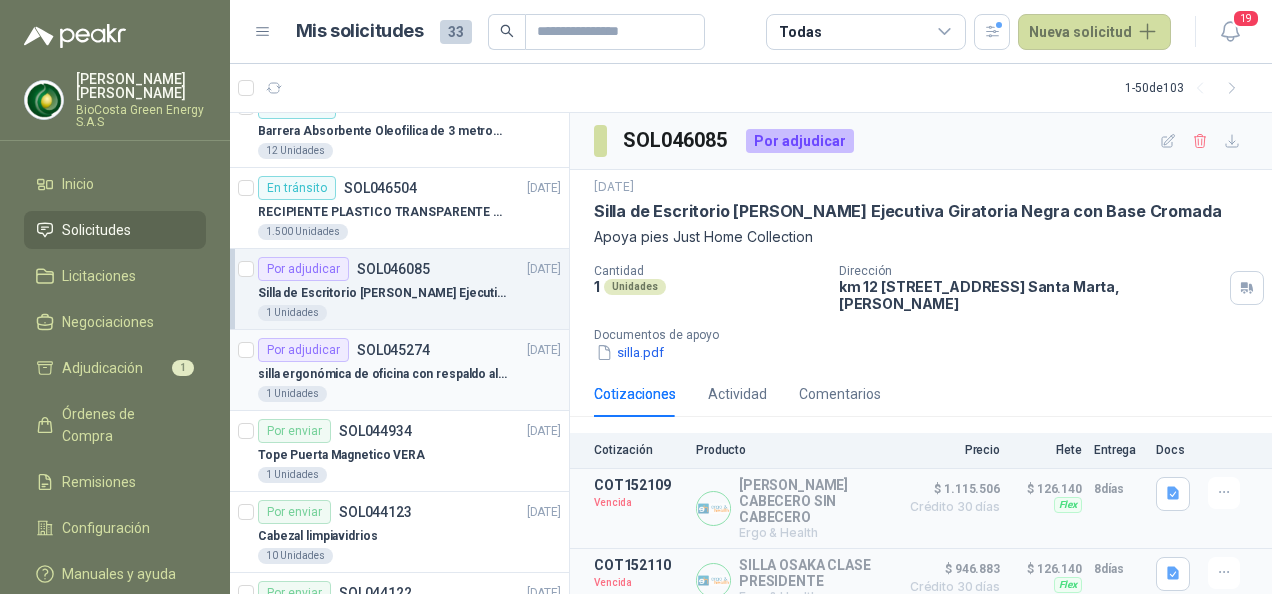 scroll, scrollTop: 300, scrollLeft: 0, axis: vertical 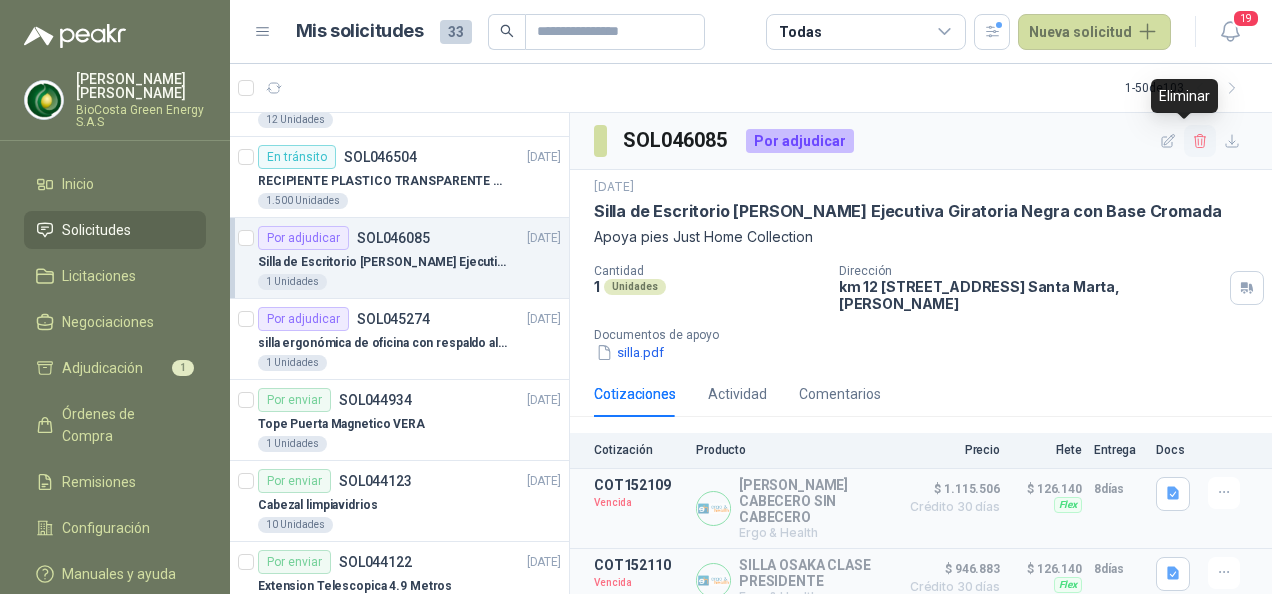 click 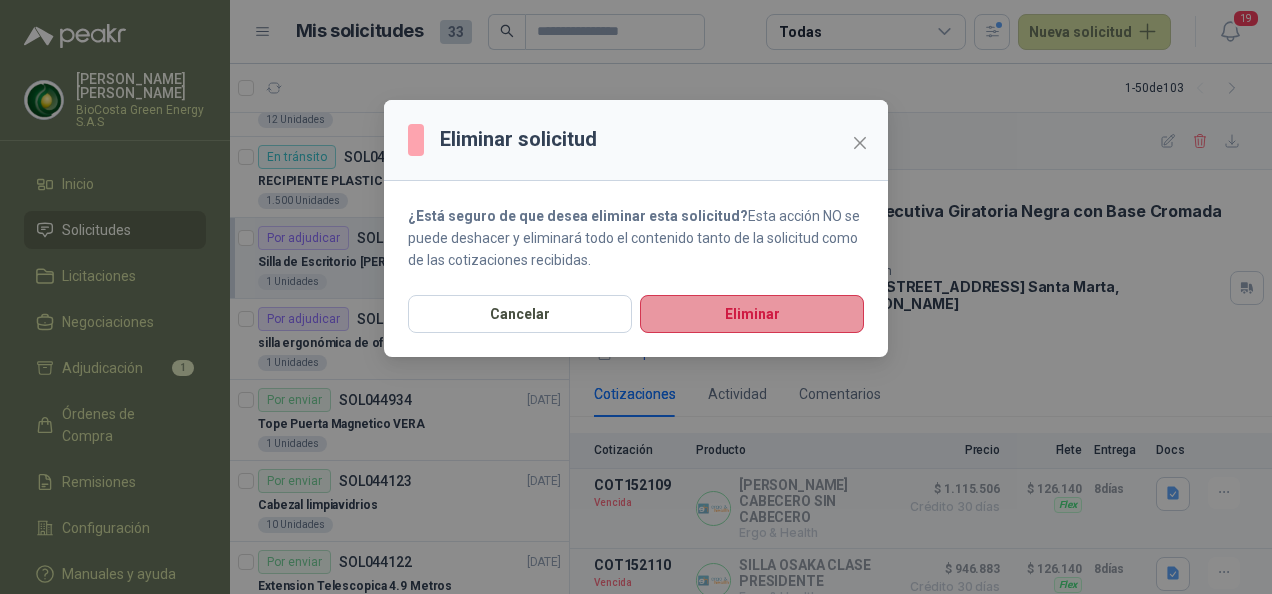click on "Eliminar" at bounding box center (752, 314) 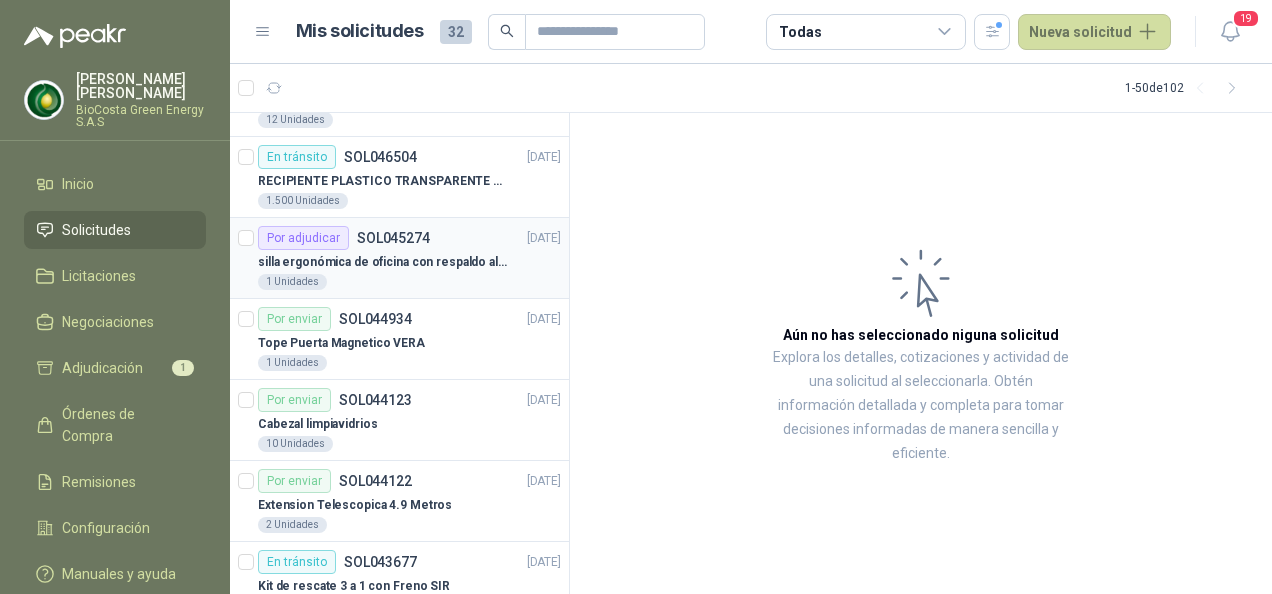 click on "silla ergonómica de oficina con respaldo alto de malla, soporte lumbar y reposacabezas" at bounding box center (382, 262) 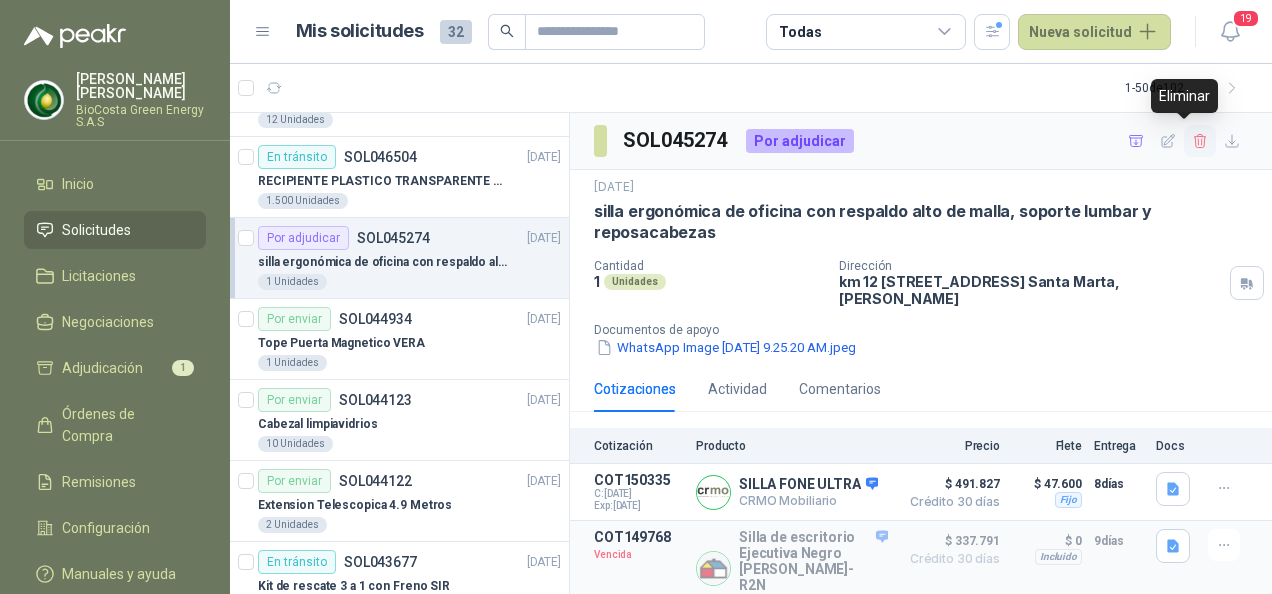 click at bounding box center [1200, 141] 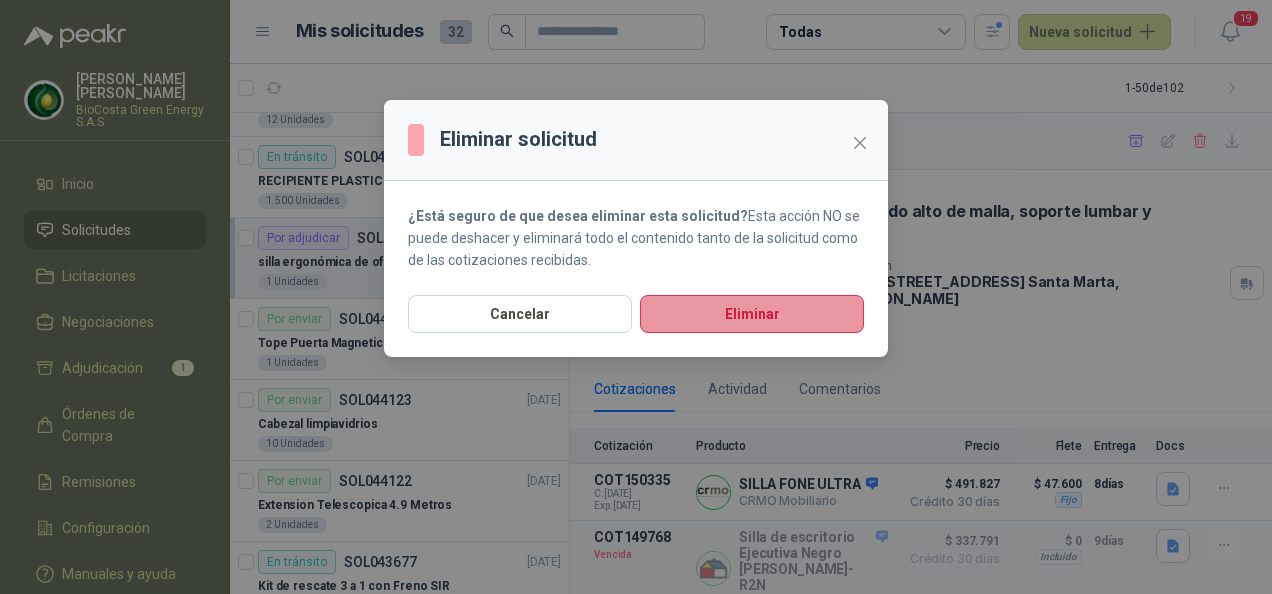 click on "Eliminar" at bounding box center [752, 314] 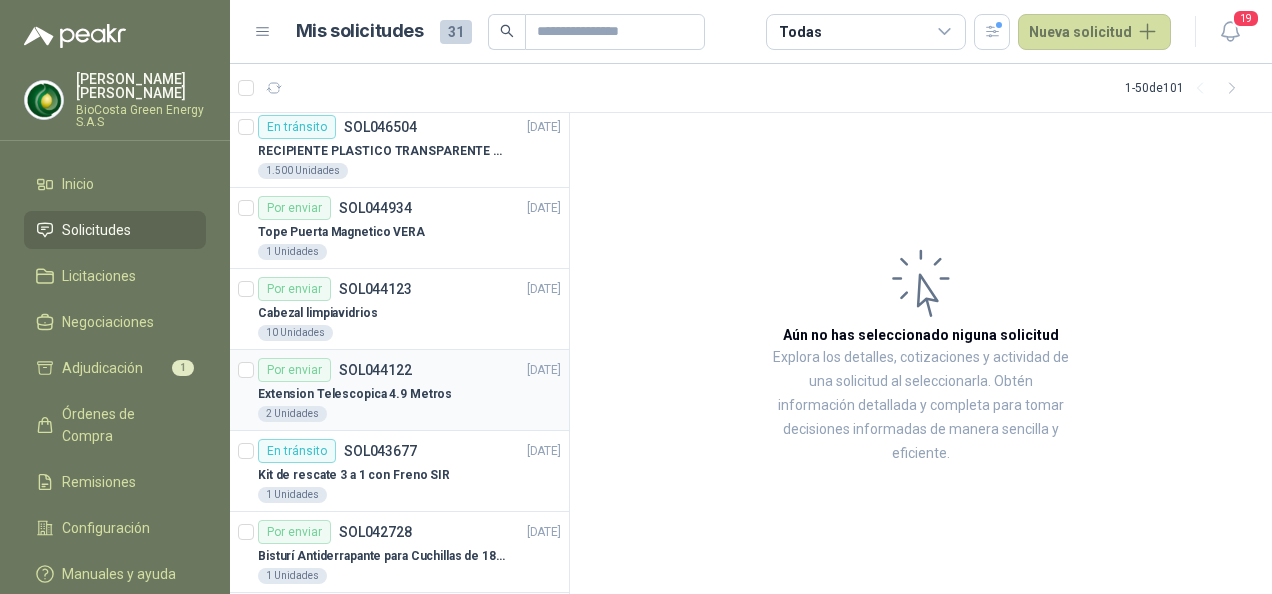 scroll, scrollTop: 300, scrollLeft: 0, axis: vertical 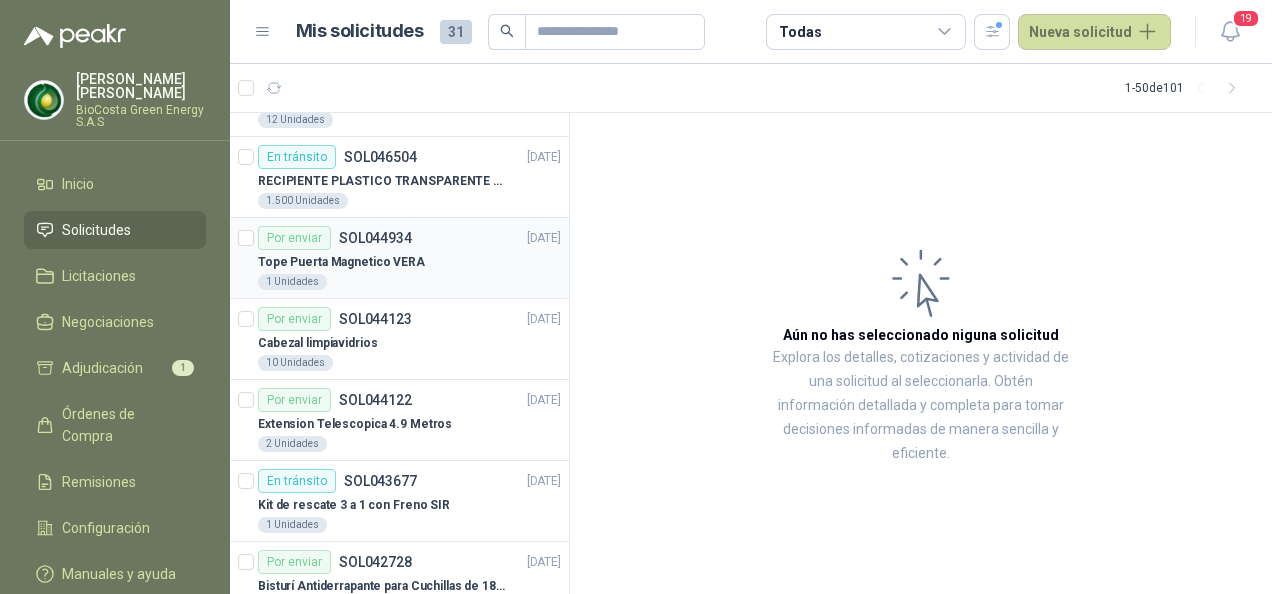 click on "Tope Puerta Magnetico VERA" at bounding box center (409, 262) 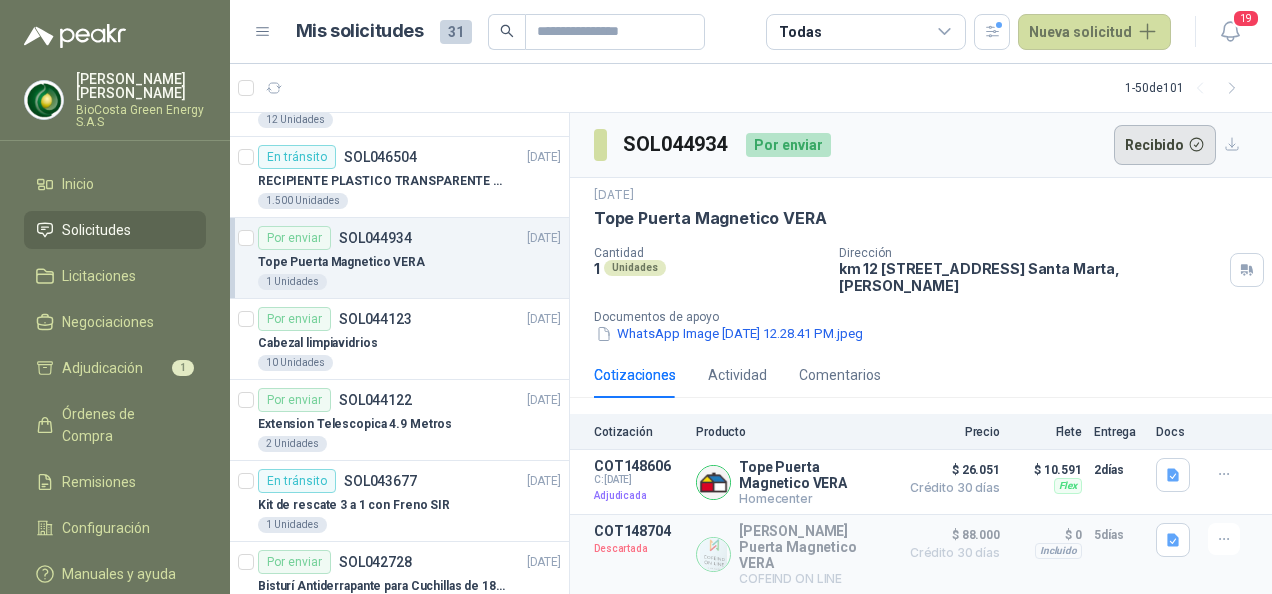 click on "Recibido" at bounding box center [1165, 145] 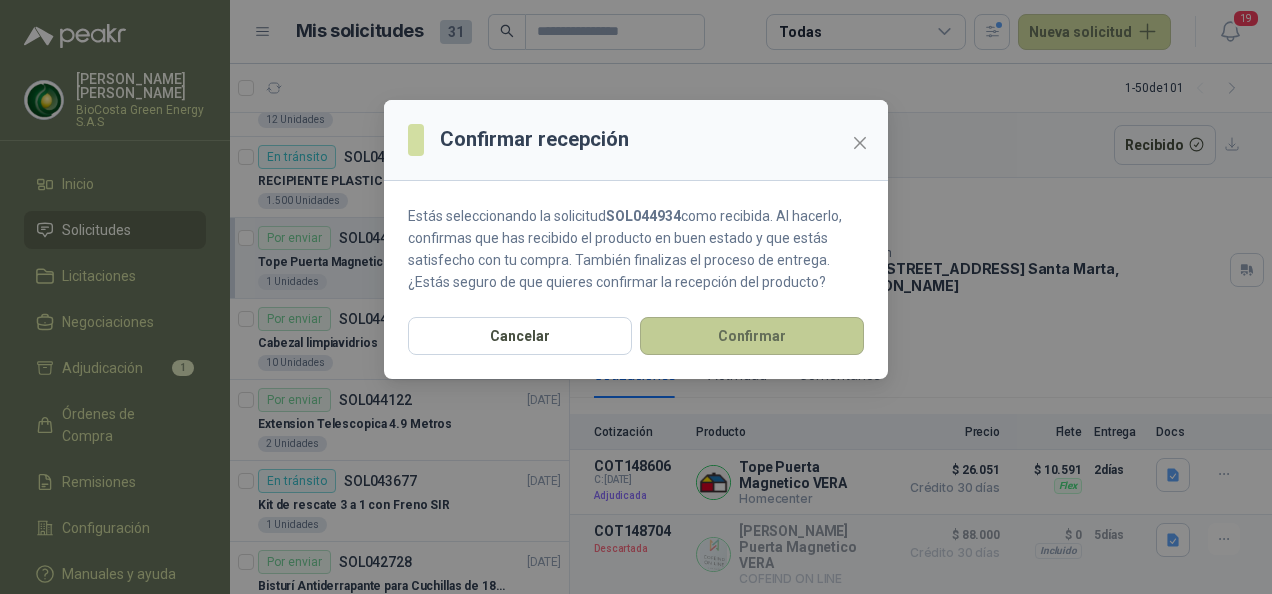 click on "Confirmar" at bounding box center (752, 336) 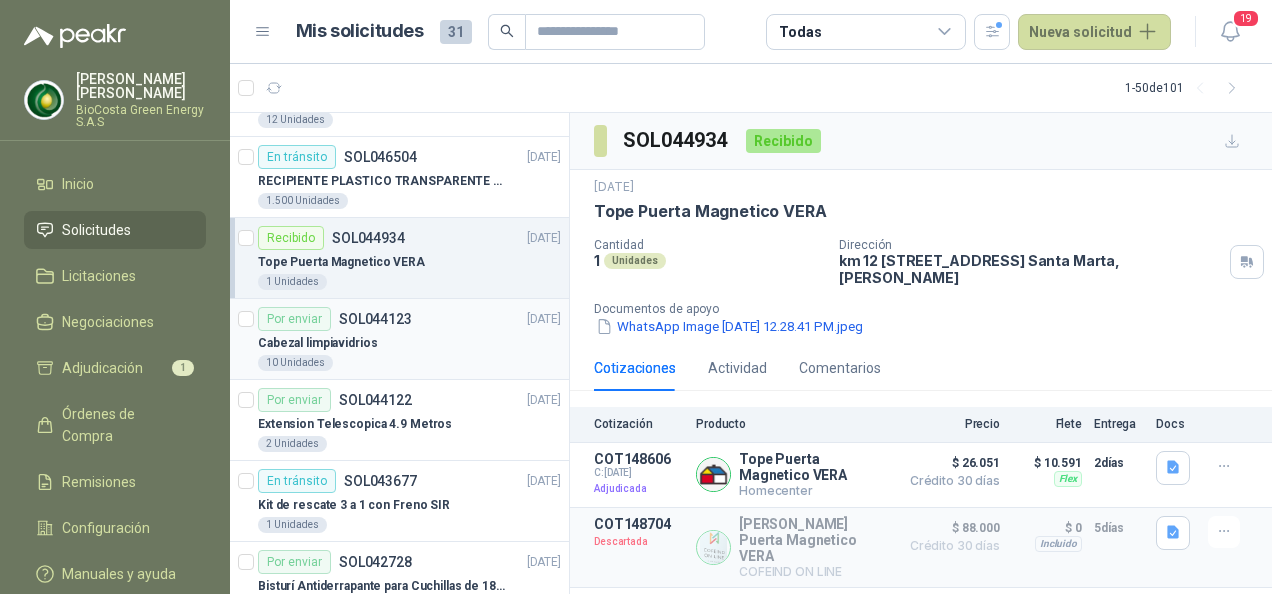 click on "SOL044123" at bounding box center (375, 319) 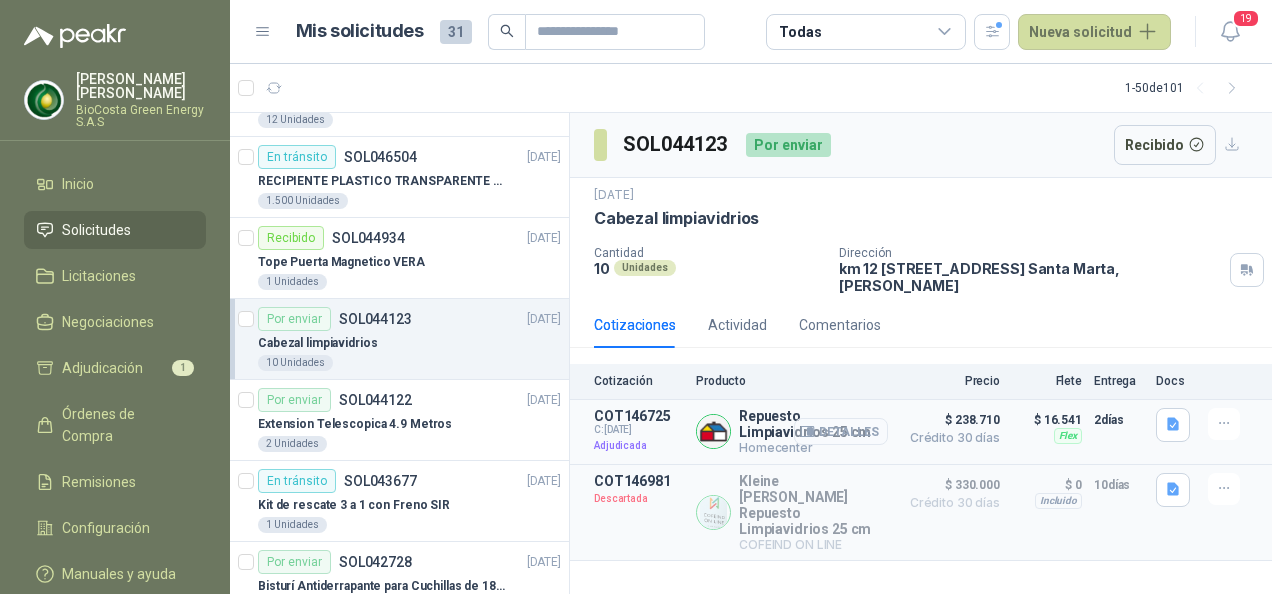 click on "Detalles" at bounding box center (841, 431) 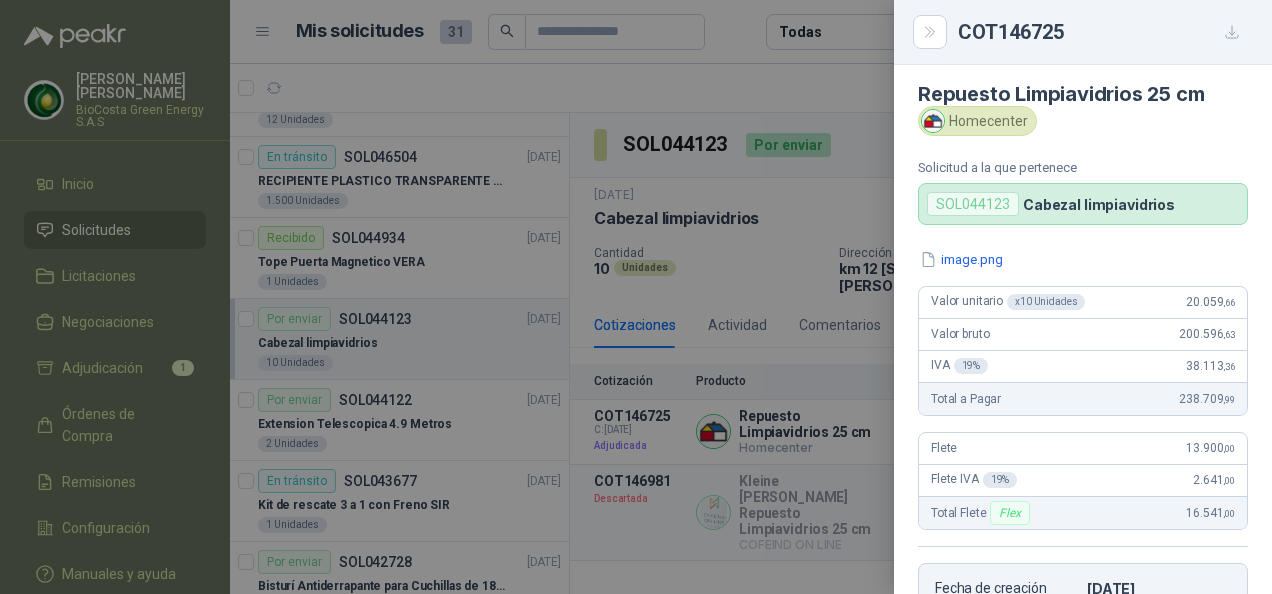 scroll, scrollTop: 0, scrollLeft: 0, axis: both 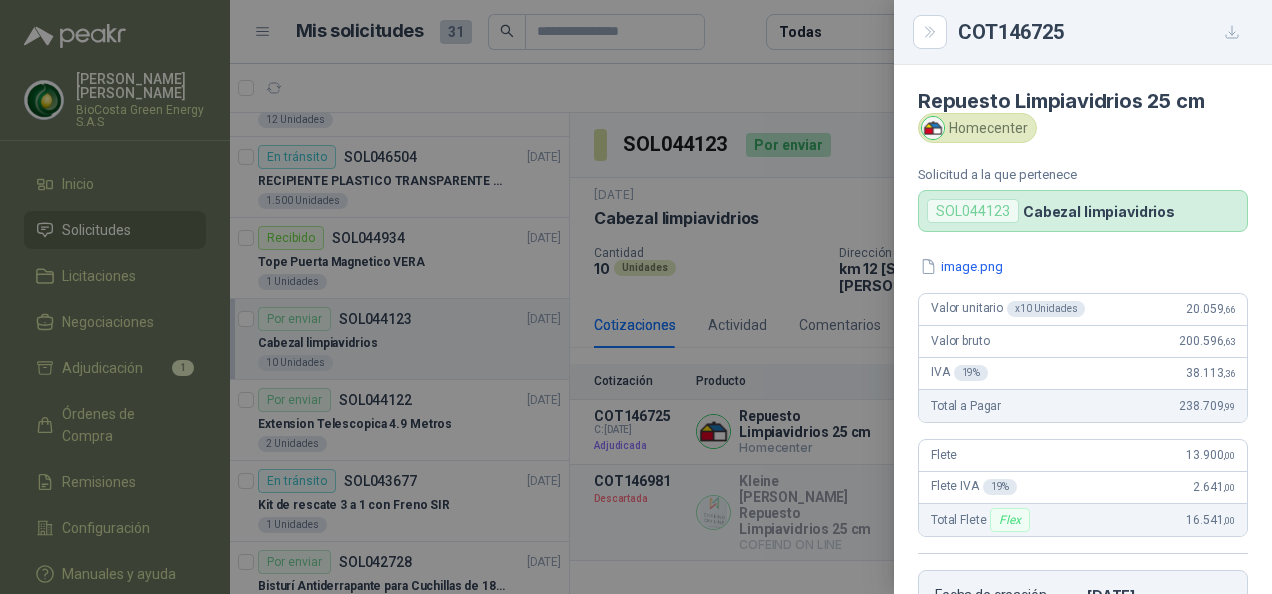 click at bounding box center [636, 297] 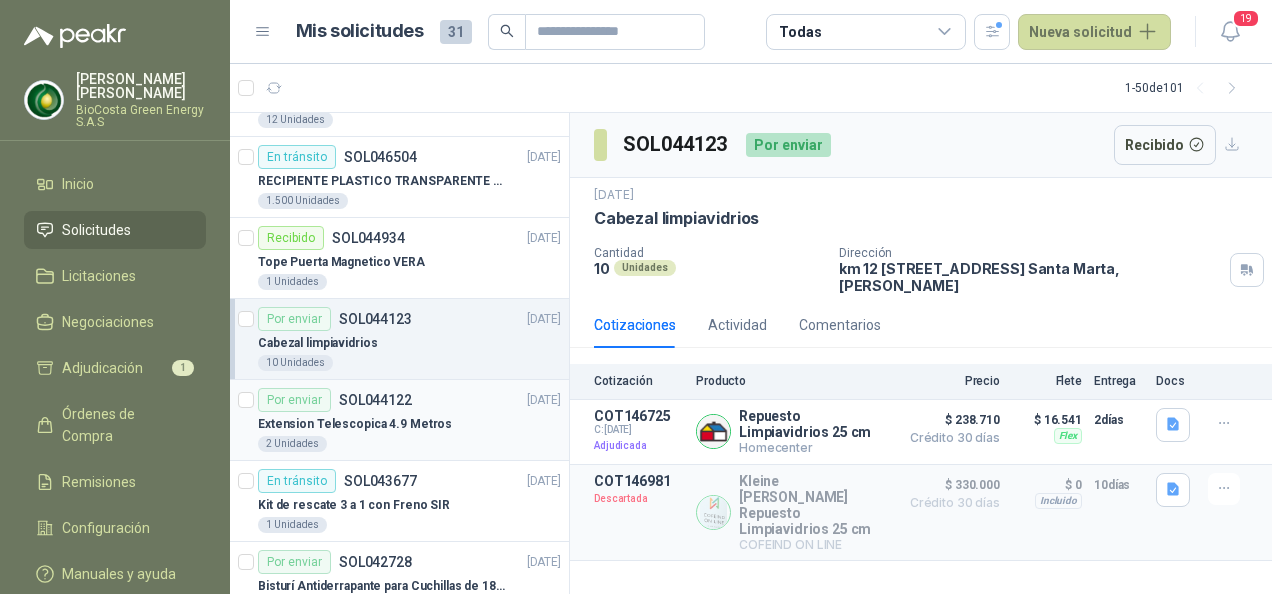 click on "SOL044122" at bounding box center (375, 400) 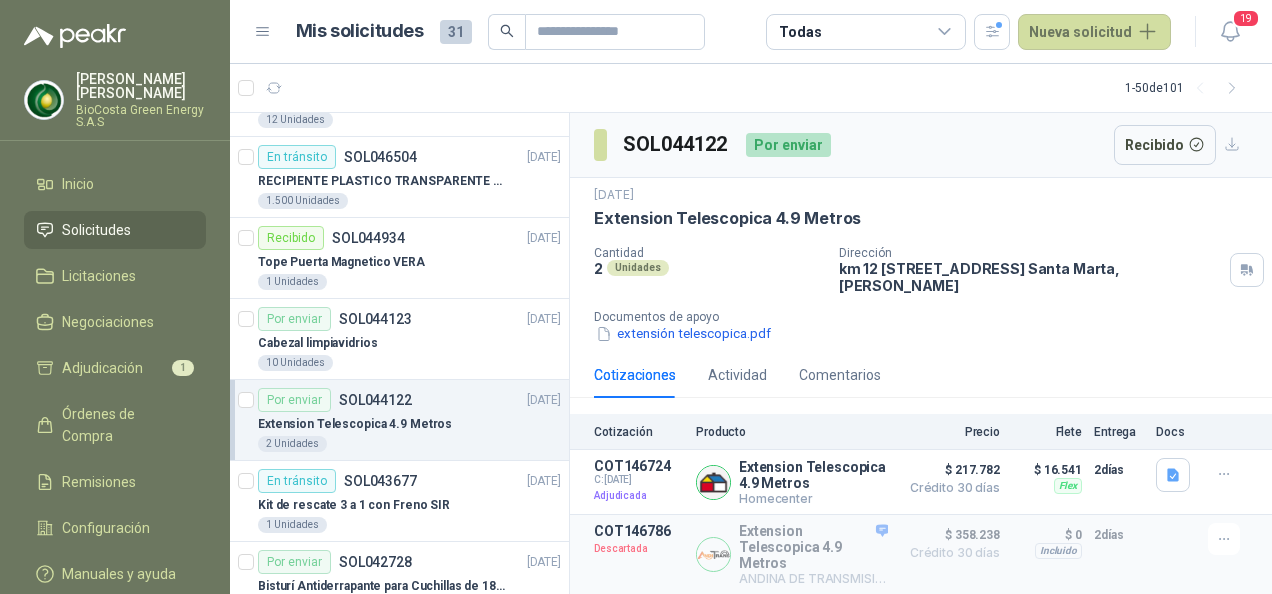scroll, scrollTop: 97, scrollLeft: 0, axis: vertical 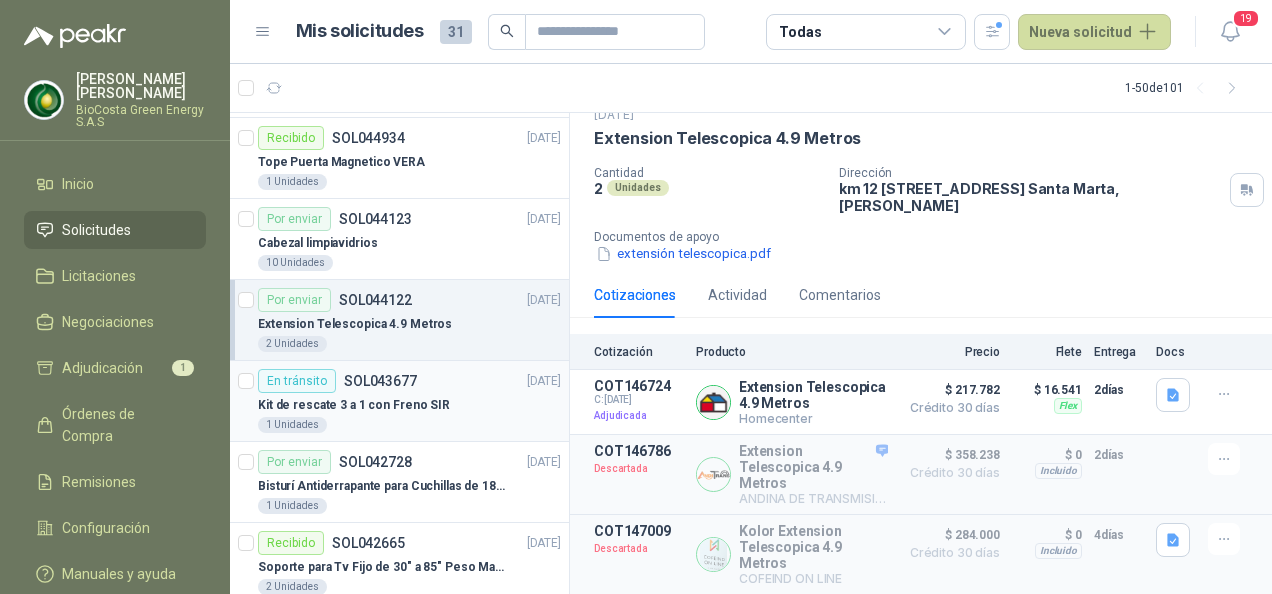 click on "En tránsito SOL043677 [DATE]" at bounding box center [409, 381] 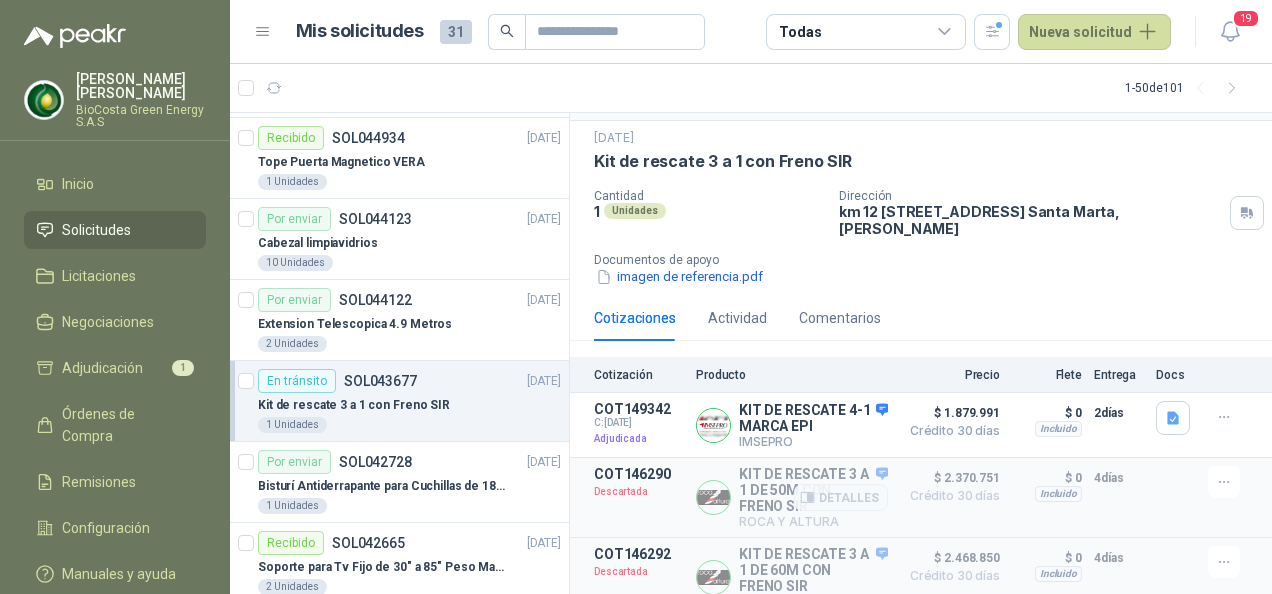 scroll, scrollTop: 82, scrollLeft: 0, axis: vertical 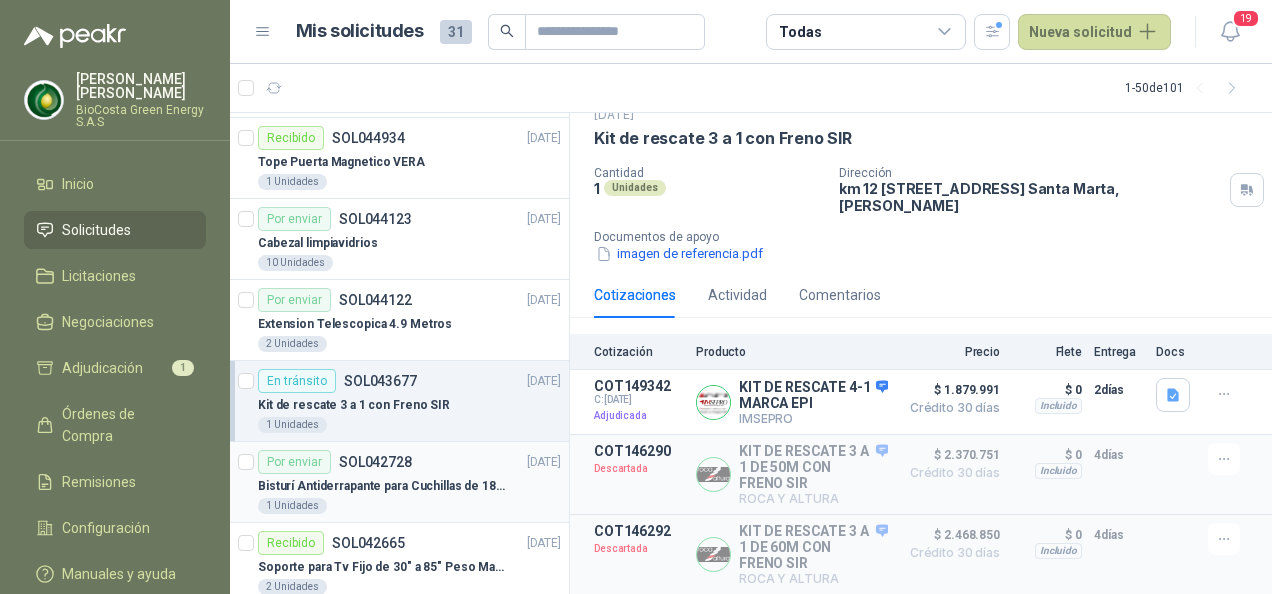 click on "Por enviar SOL042728" at bounding box center (335, 462) 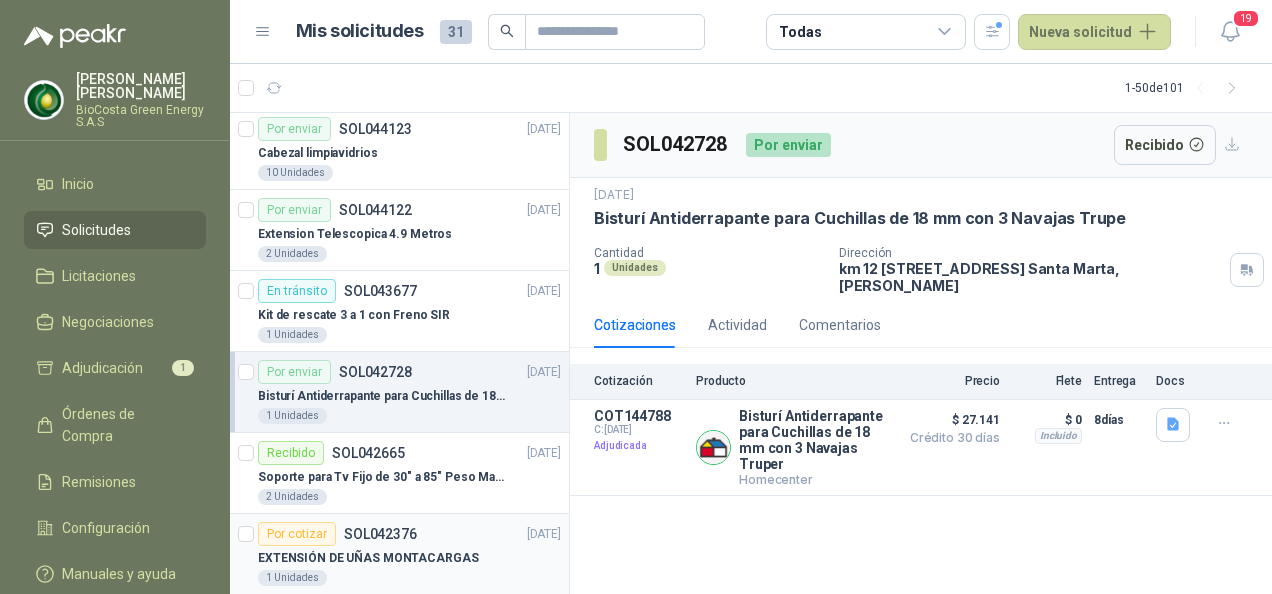 scroll, scrollTop: 600, scrollLeft: 0, axis: vertical 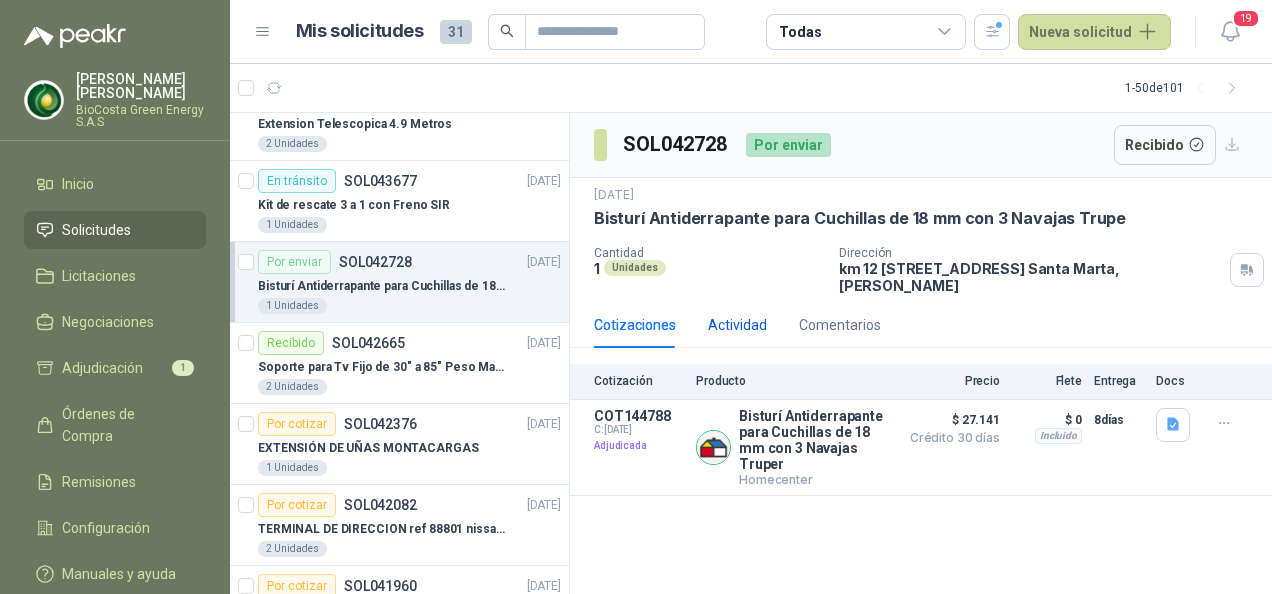 click on "Actividad" at bounding box center [737, 325] 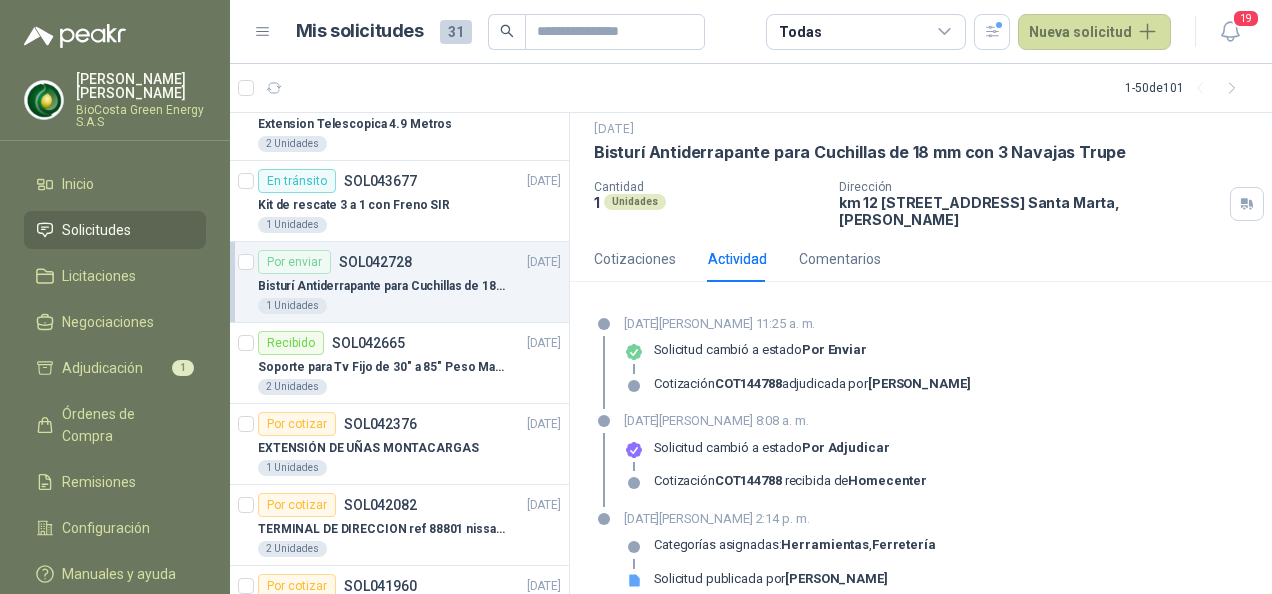 scroll, scrollTop: 92, scrollLeft: 0, axis: vertical 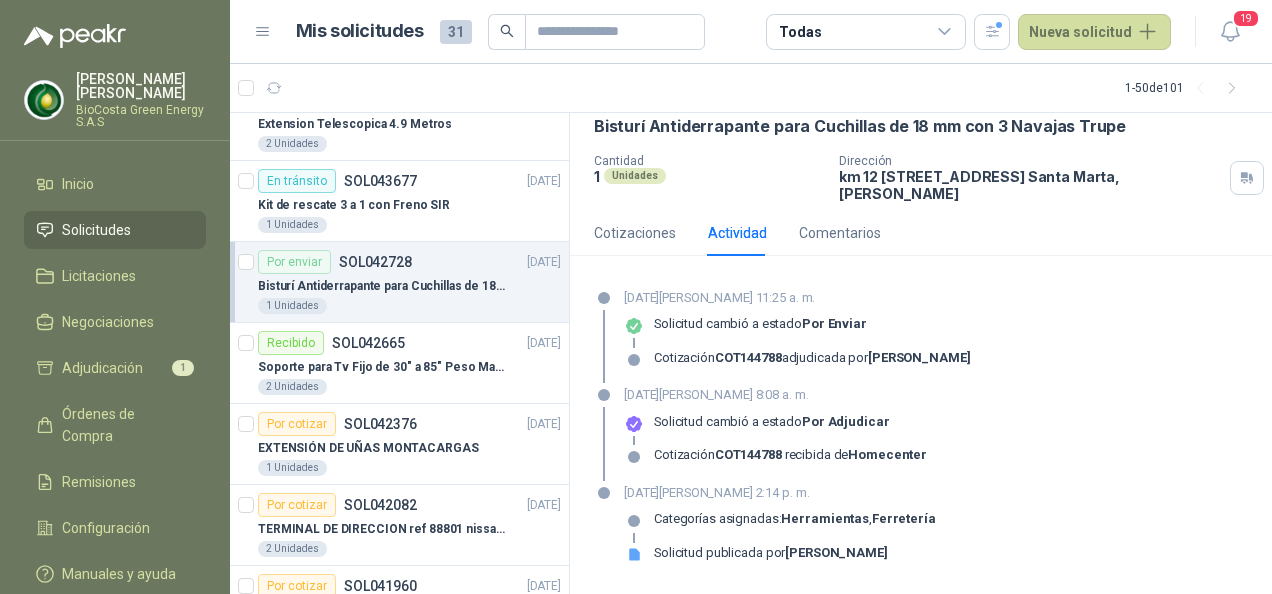 click on "Cotizaciones Actividad Comentarios Cotización Producto Precio Flete Entrega Docs COT144788 C:  [DATE] Adjudicada Bisturí Antiderrapante para Cuchillas de 18 mm con 3 Navajas Truper Homecenter   Detalles $ 27.141 Crédito 30 días $ 27.141 Crédito 30 días Incluido   $ 0 Entrega:    8  días $ 0 Incluido   8  días [DATE][PERSON_NAME] 11:25 a. m. Solicitud cambió a estado  Por enviar Cotización  COT144788  adjudicada   por  [PERSON_NAME]  [DATE][PERSON_NAME] 8:08 a. m. Solicitud cambió a estado  Por adjudicar Cotización  COT144788   recibida   de  Homecenter [DATE][PERSON_NAME] 2:14 p. m. Categorías asignadas:  Herramientas ,  Ferretería   Solicitud publicada   por  [PERSON_NAME]" at bounding box center [921, 403] 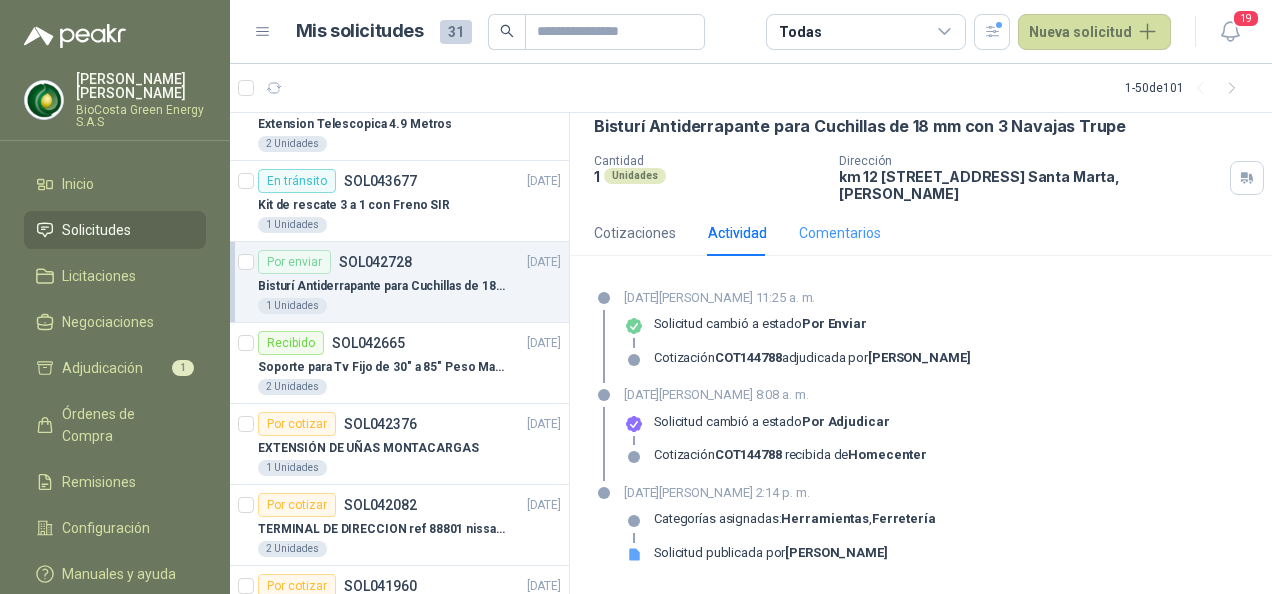 click on "Comentarios" at bounding box center [840, 233] 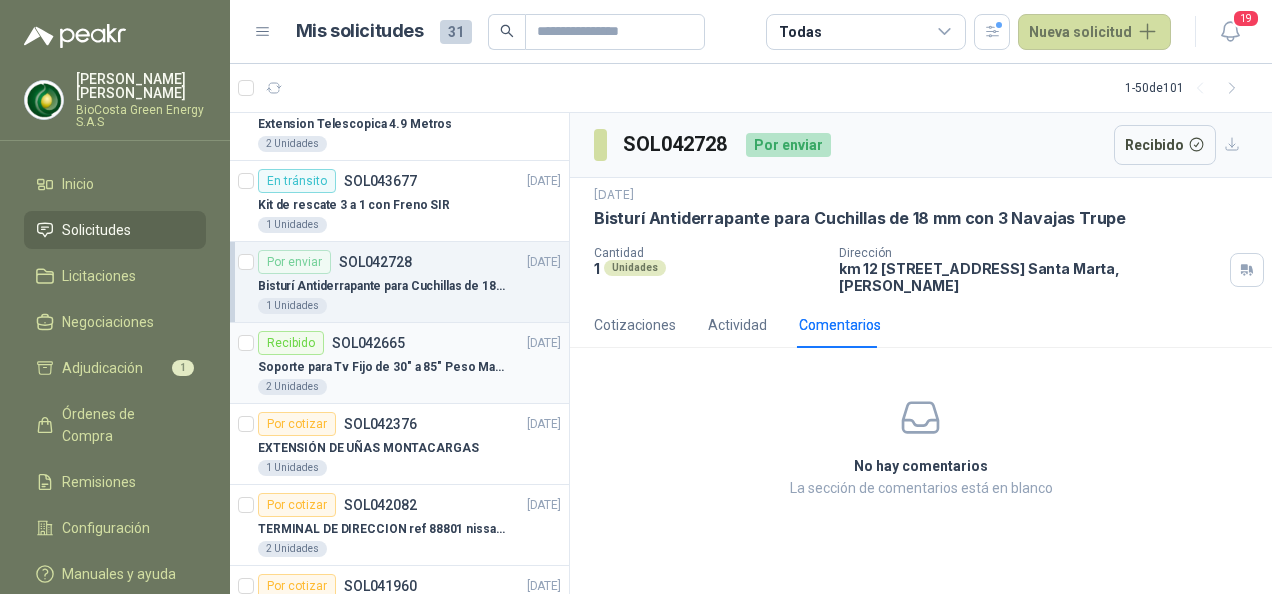 click on "Soporte para Tv Fijo de 30" a 85" Peso Max 50 kg" at bounding box center [382, 367] 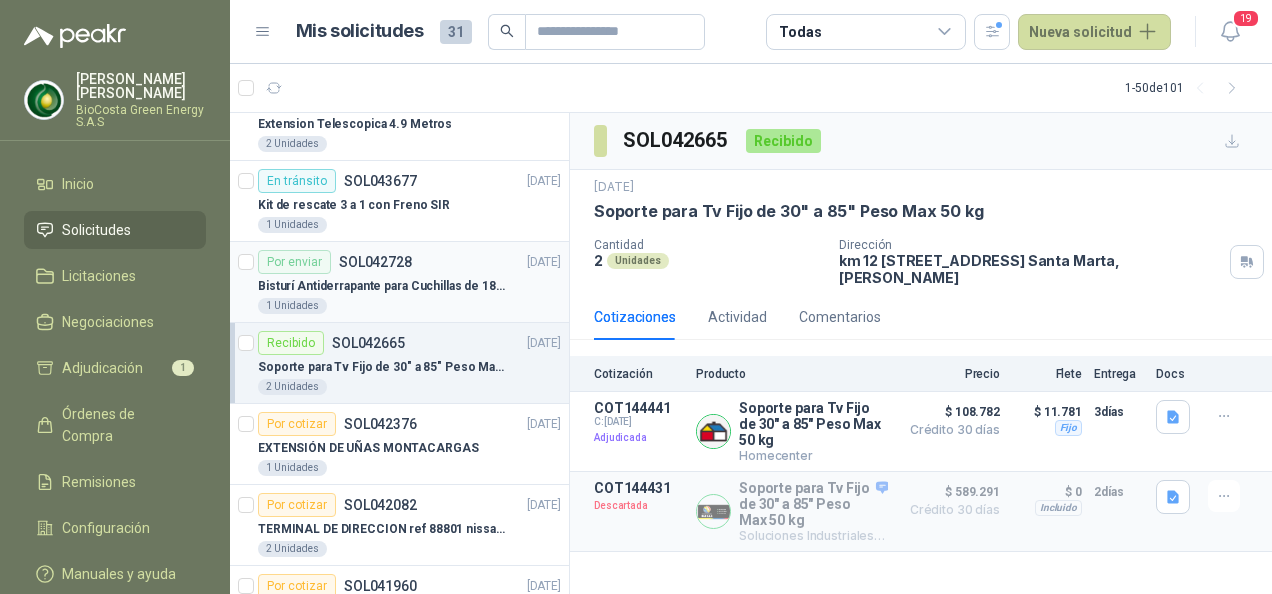 click on "Bisturí Antiderrapante para Cuchillas de 18 mm con 3 Navajas Trupe" at bounding box center (409, 286) 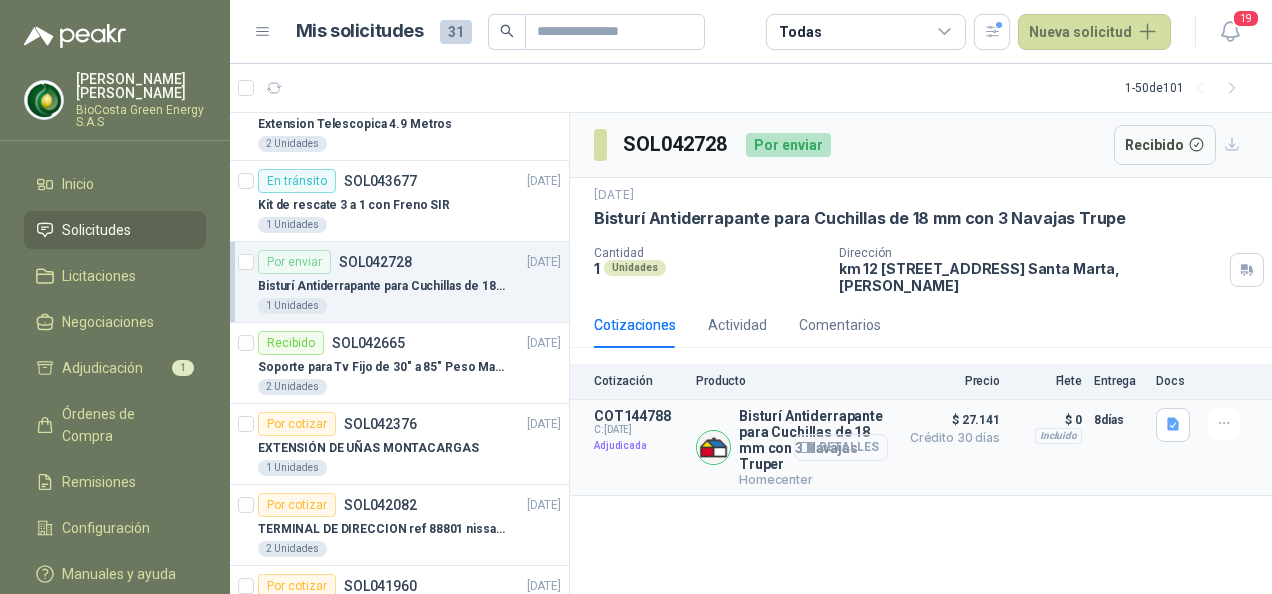 click on "Detalles" at bounding box center (841, 447) 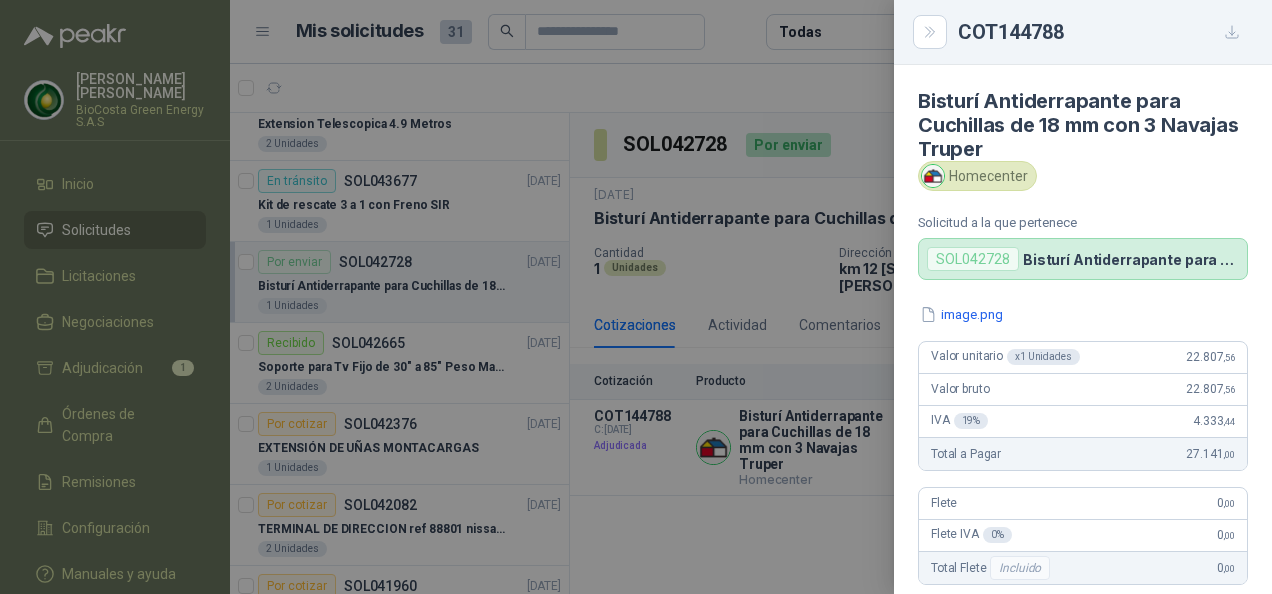 scroll, scrollTop: 200, scrollLeft: 0, axis: vertical 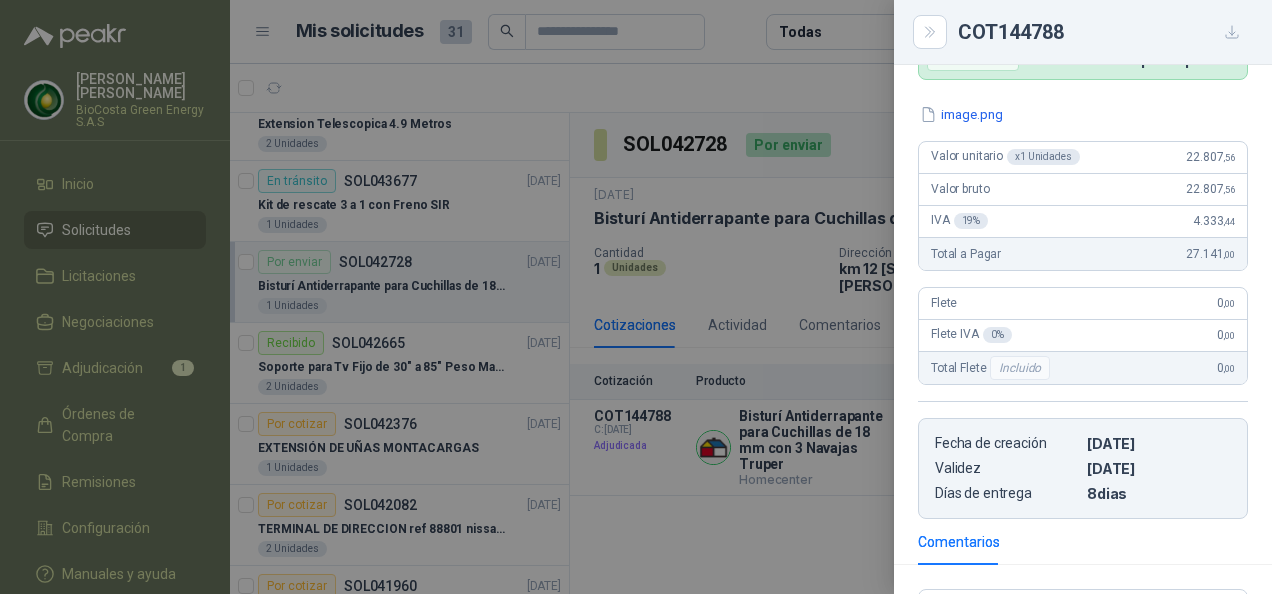 drag, startPoint x: 775, startPoint y: 449, endPoint x: 686, endPoint y: 410, distance: 97.16995 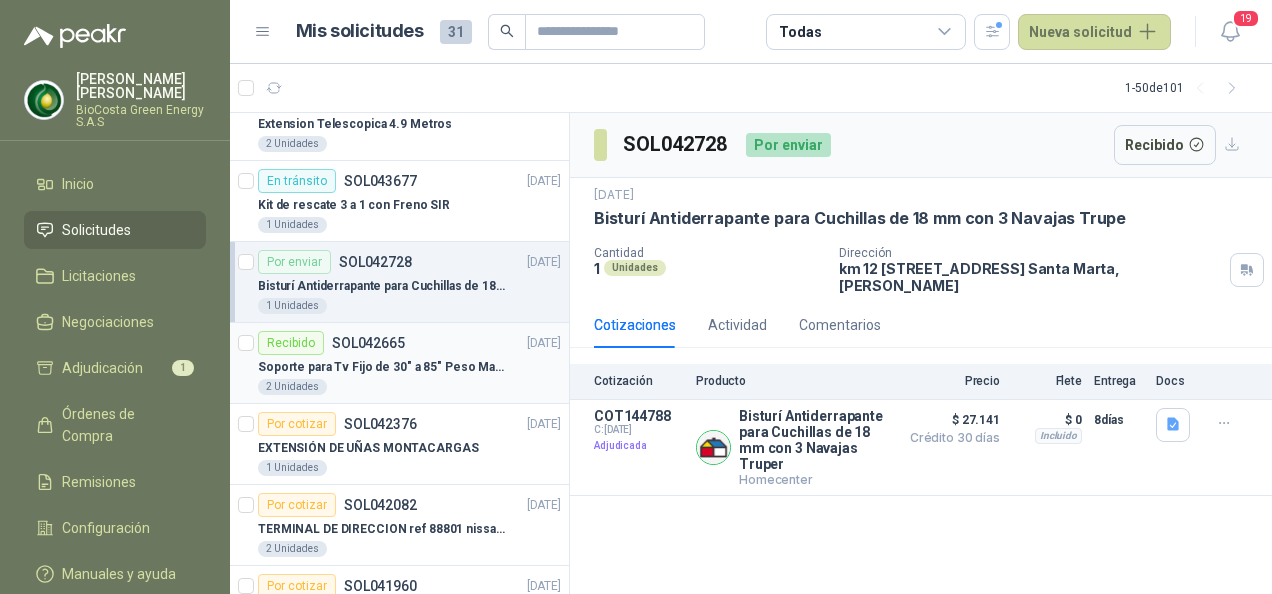 click on "Soporte para Tv Fijo de 30" a 85" Peso Max 50 kg" at bounding box center (409, 367) 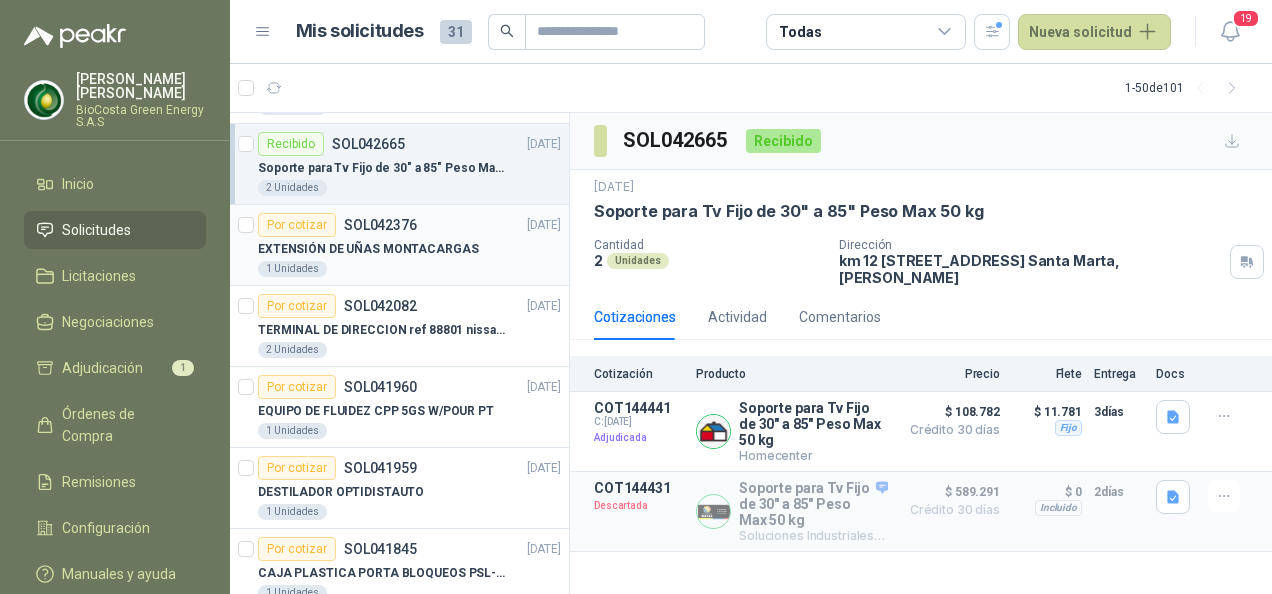 scroll, scrollTop: 800, scrollLeft: 0, axis: vertical 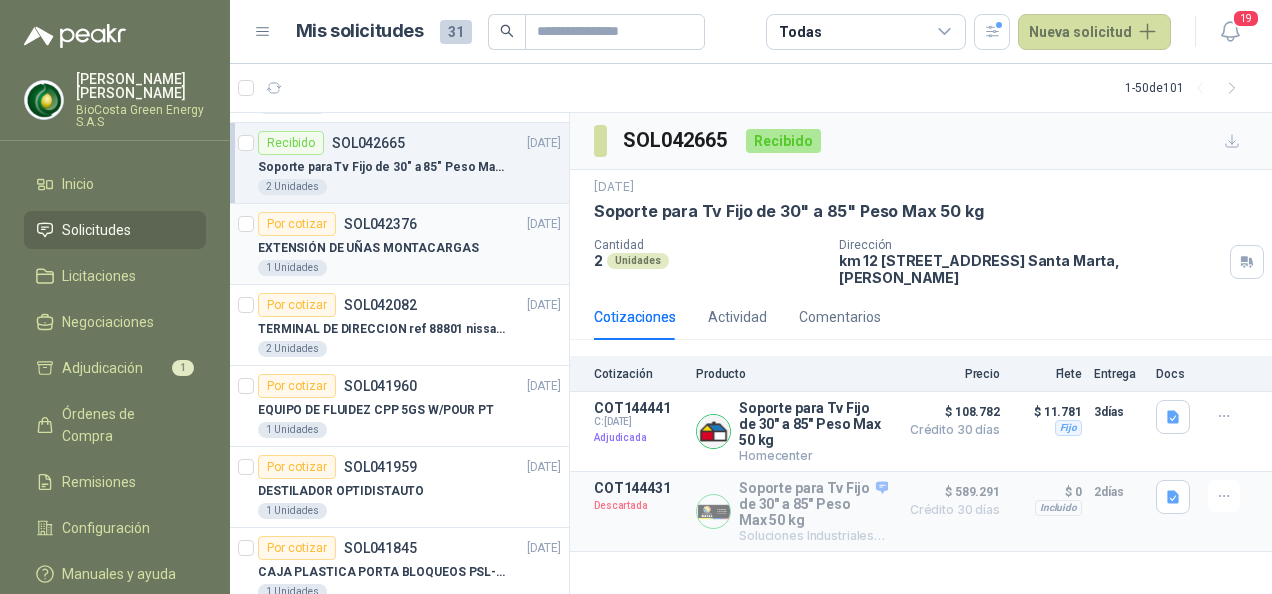 click on "SOL042376" at bounding box center (380, 224) 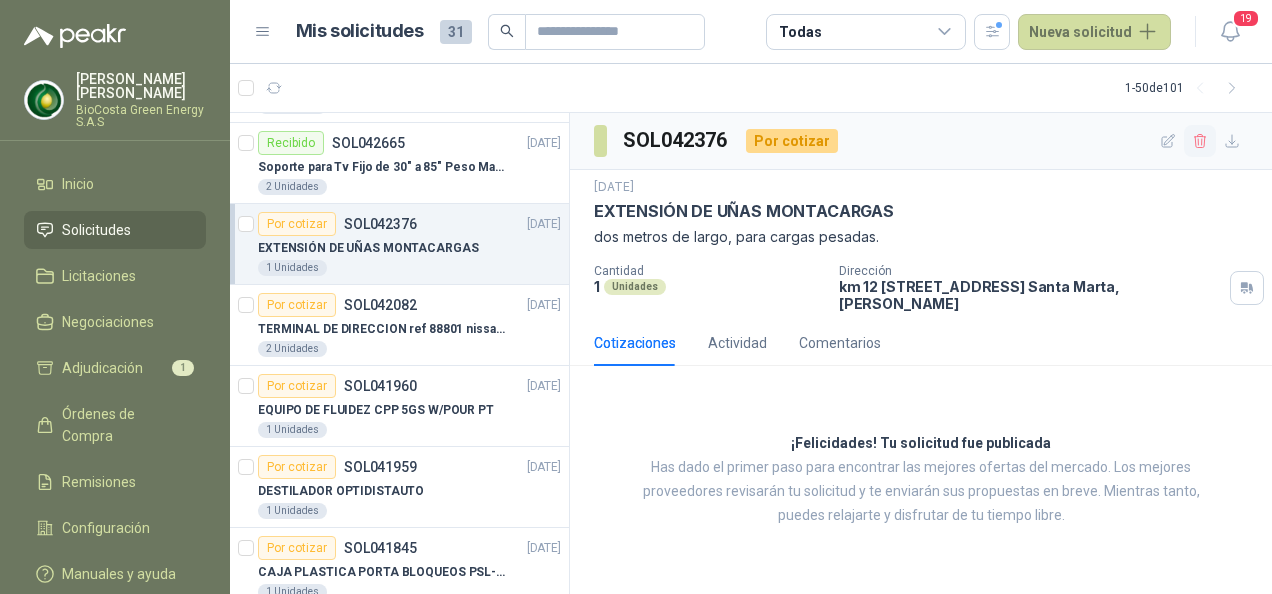 click at bounding box center [1200, 141] 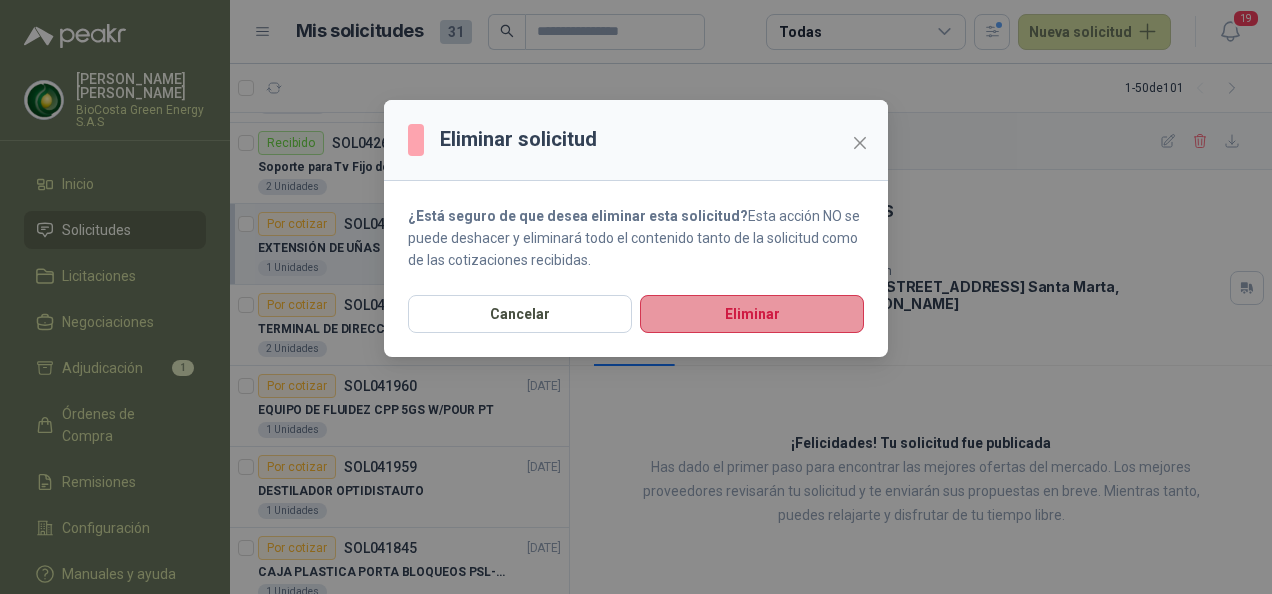 click on "Eliminar" at bounding box center (752, 314) 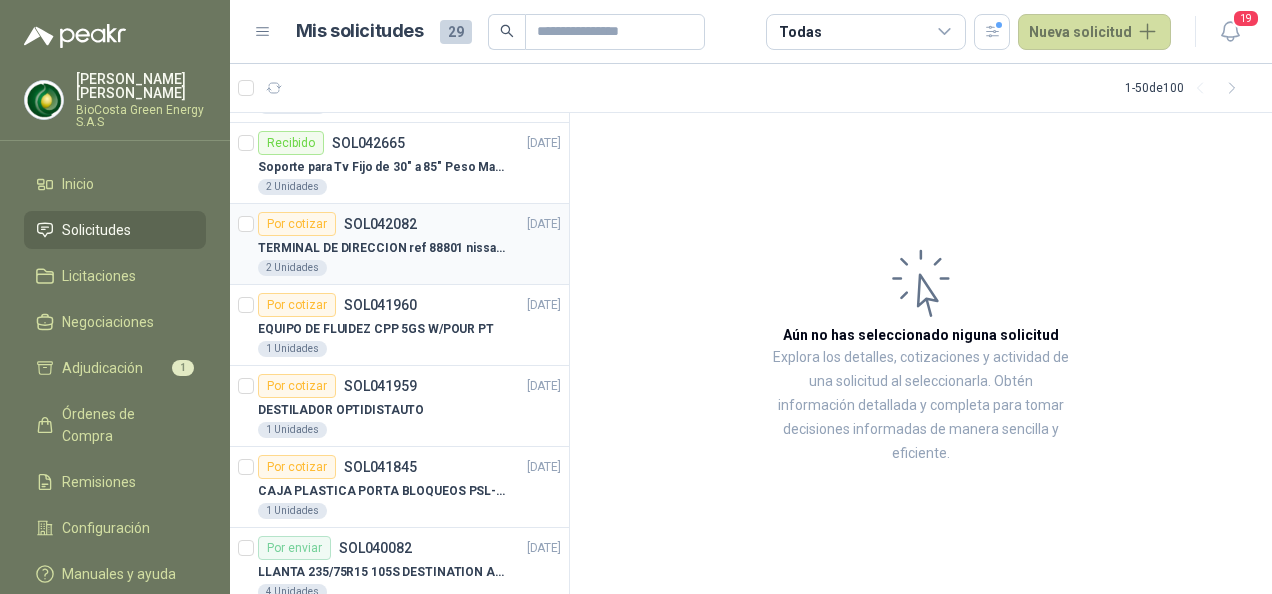 click on "TERMINAL DE DIRECCION ref 88801 nissan np 300" at bounding box center [409, 248] 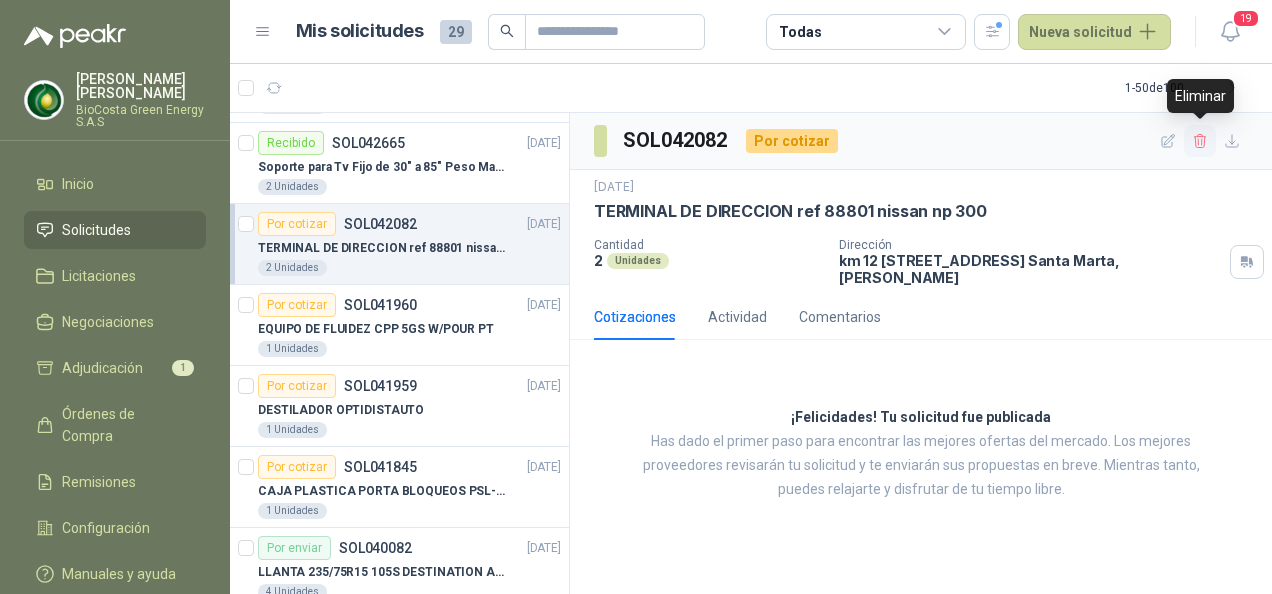 click 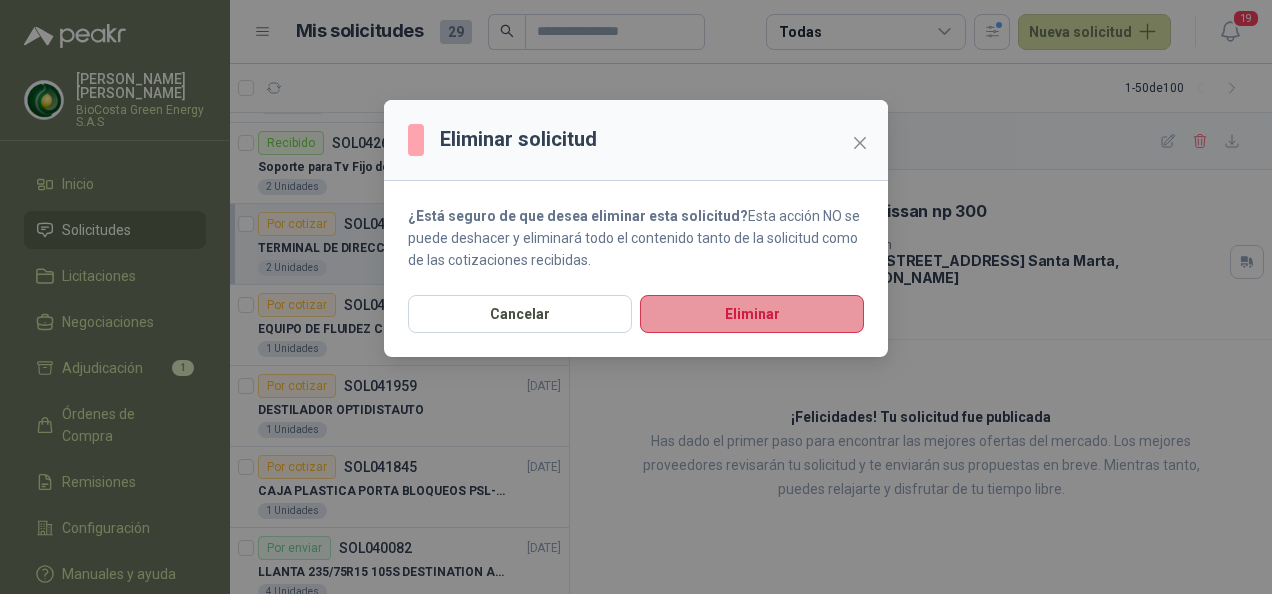 click on "Eliminar" at bounding box center (752, 314) 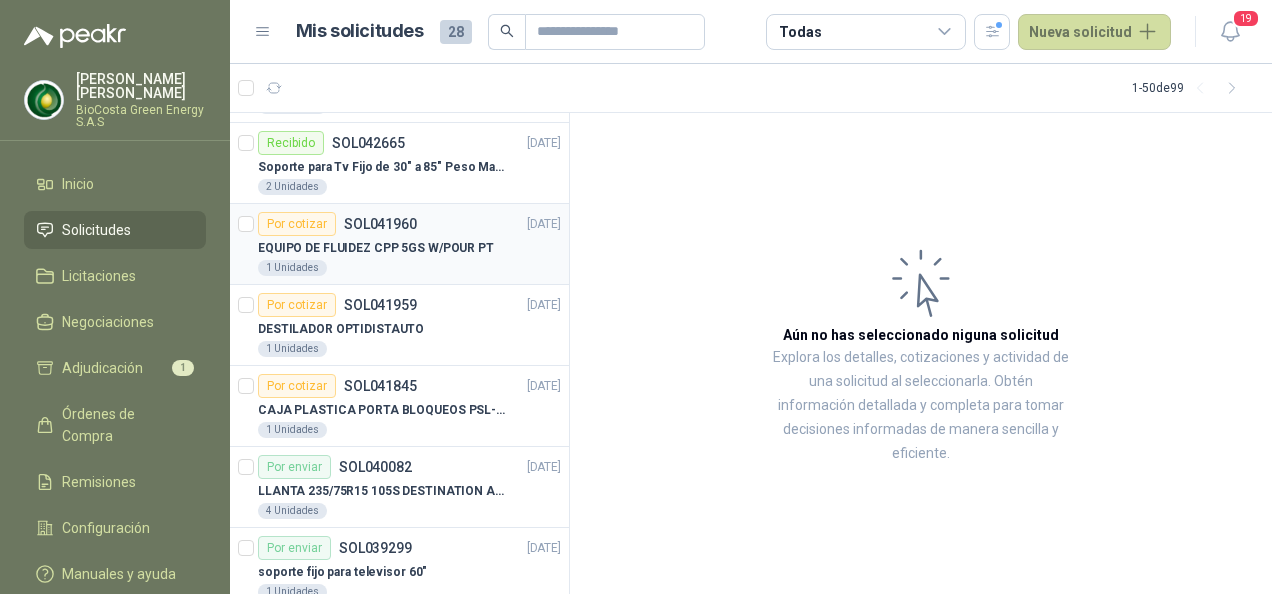 click on "1   Unidades" at bounding box center [409, 268] 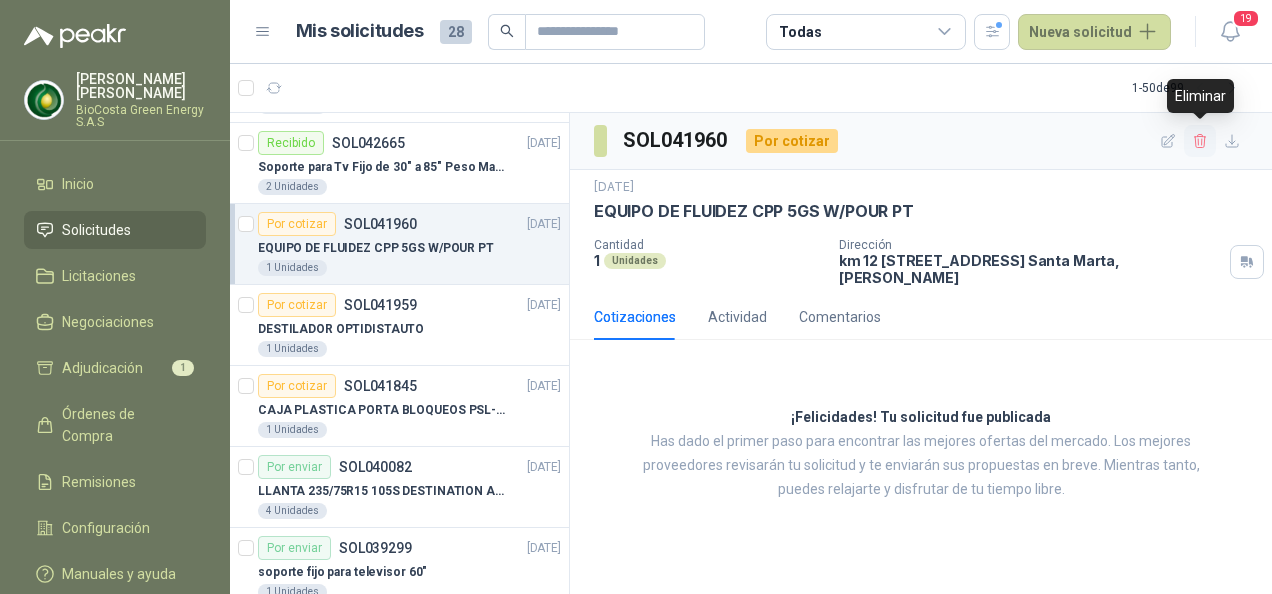 click 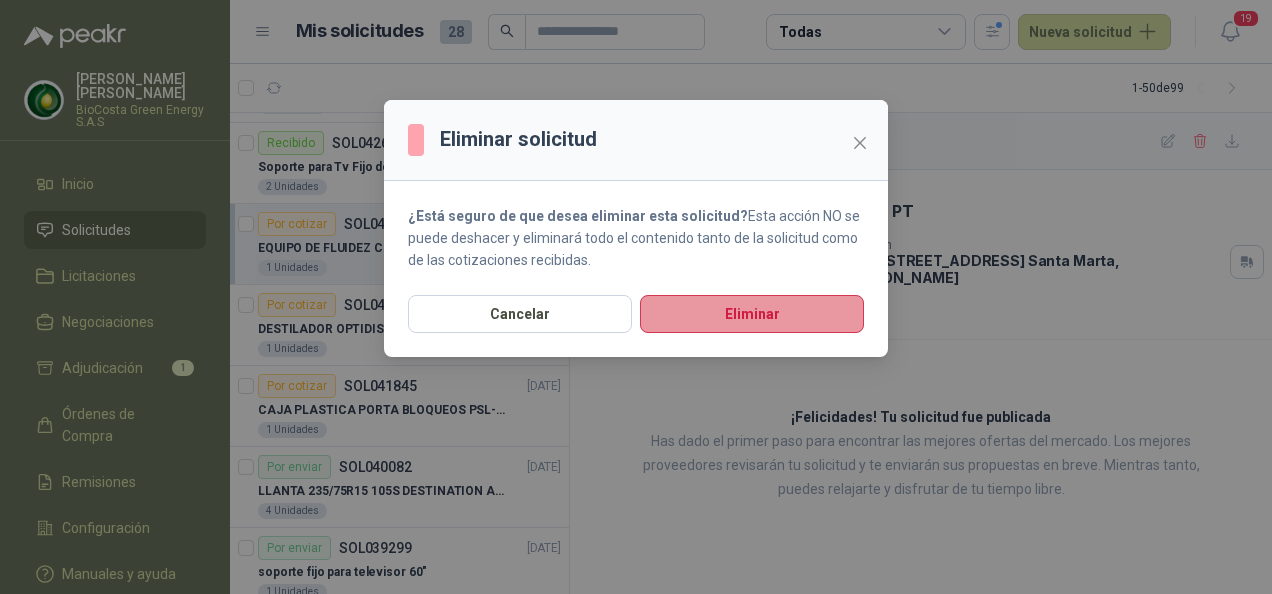 click on "Eliminar" at bounding box center [752, 314] 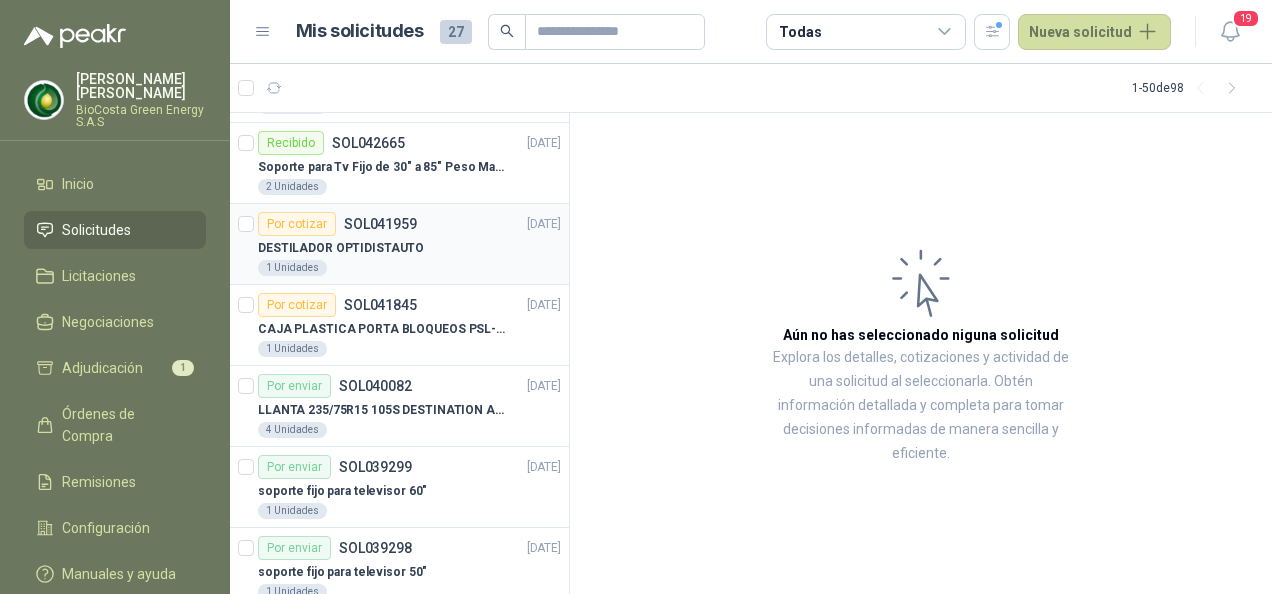 click on "Por cotizar SOL041959 [DATE]" at bounding box center [409, 224] 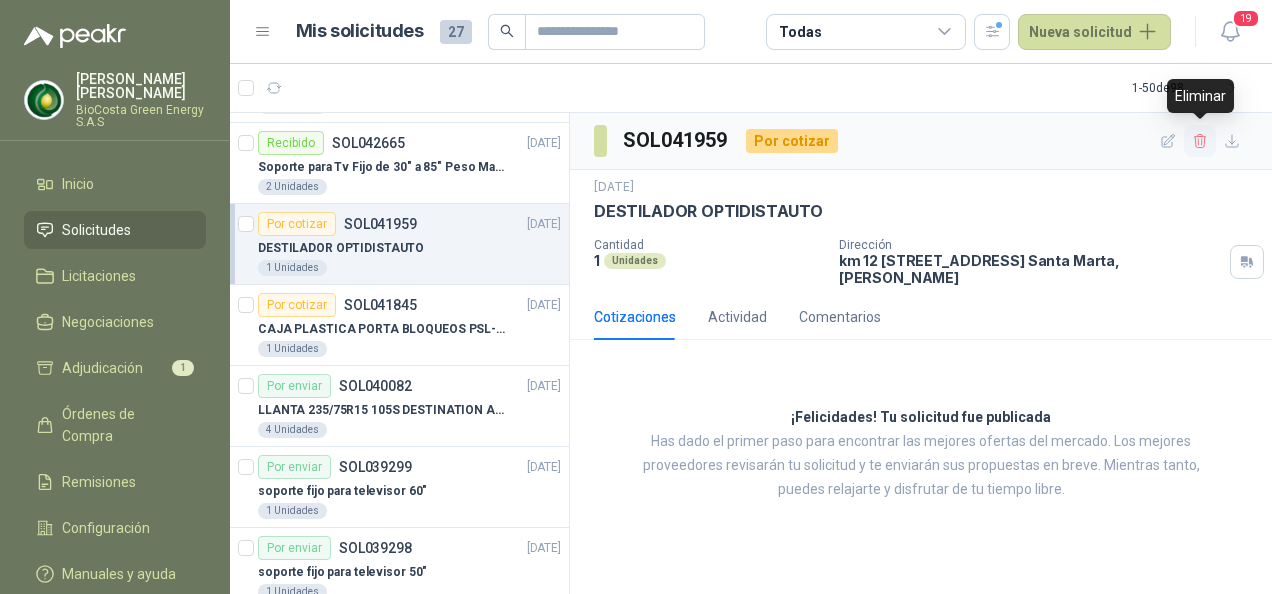 click at bounding box center (1200, 141) 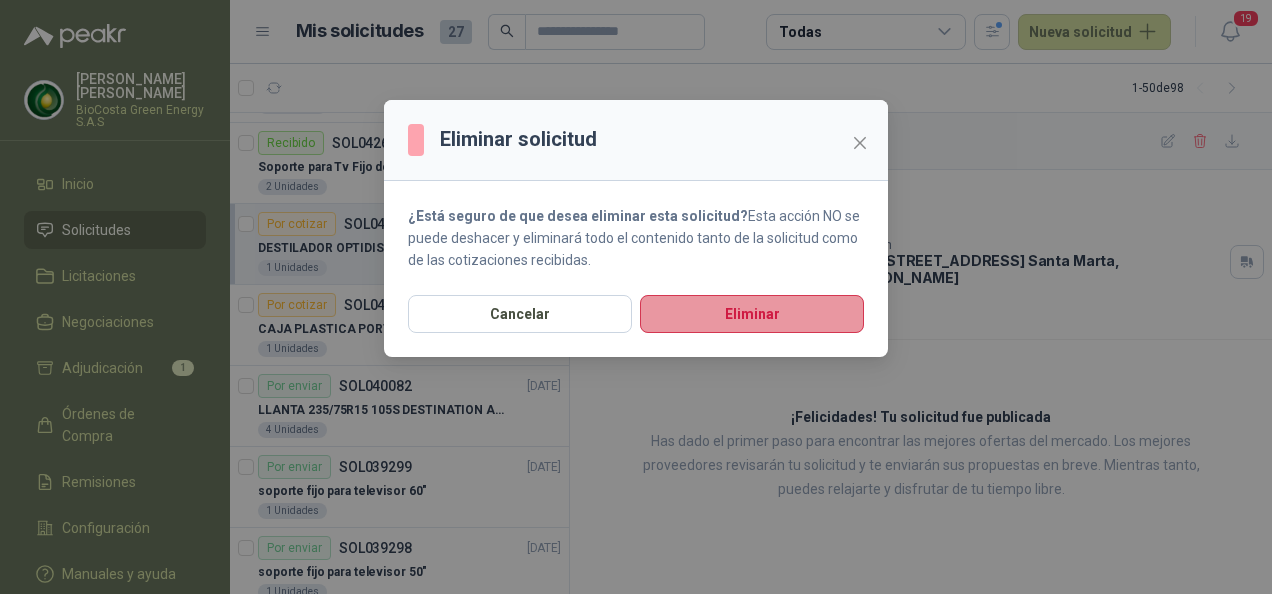 click on "Eliminar" at bounding box center (752, 314) 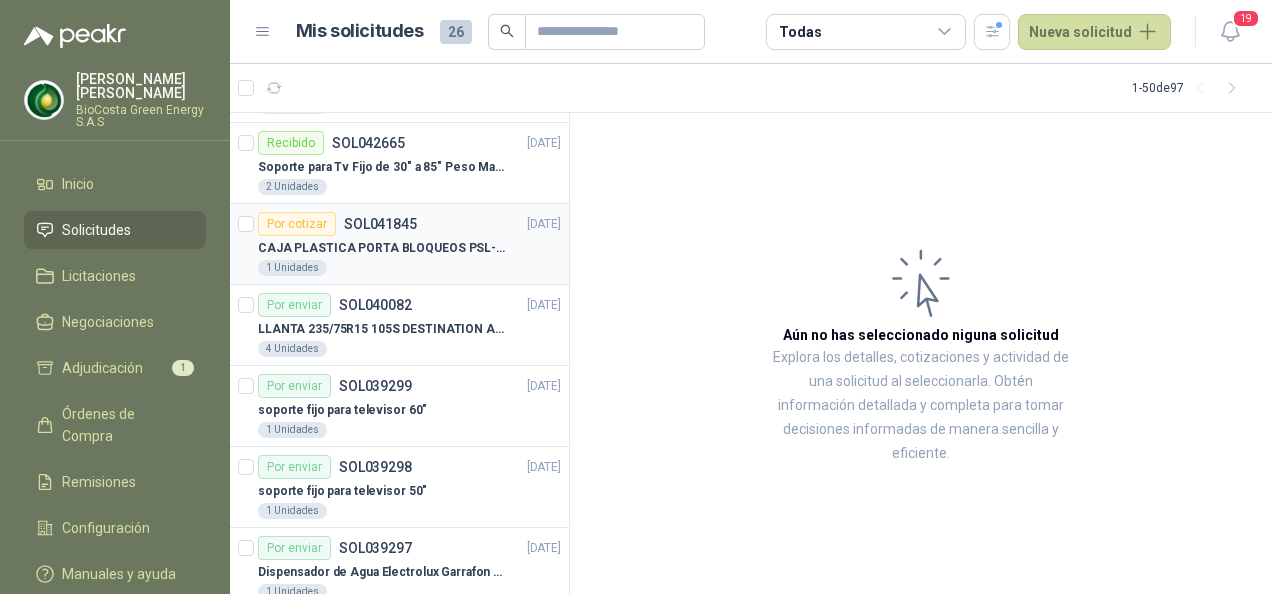 click on "CAJA PLASTICA PORTA BLOQUEOS PSL-BX" at bounding box center (382, 248) 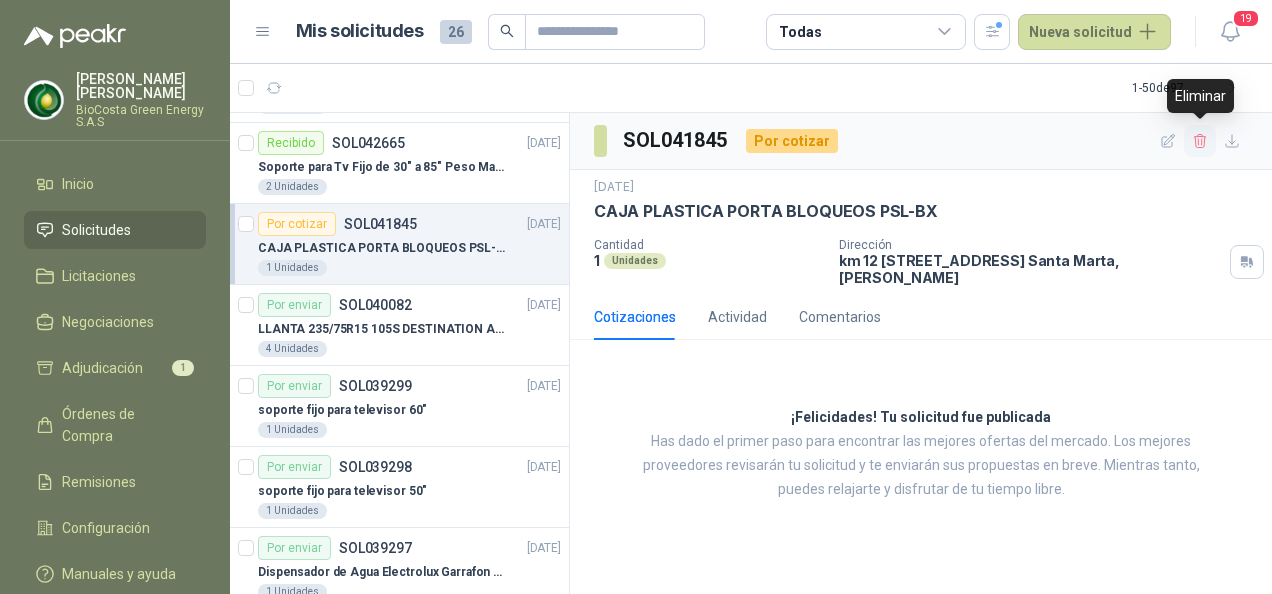 click 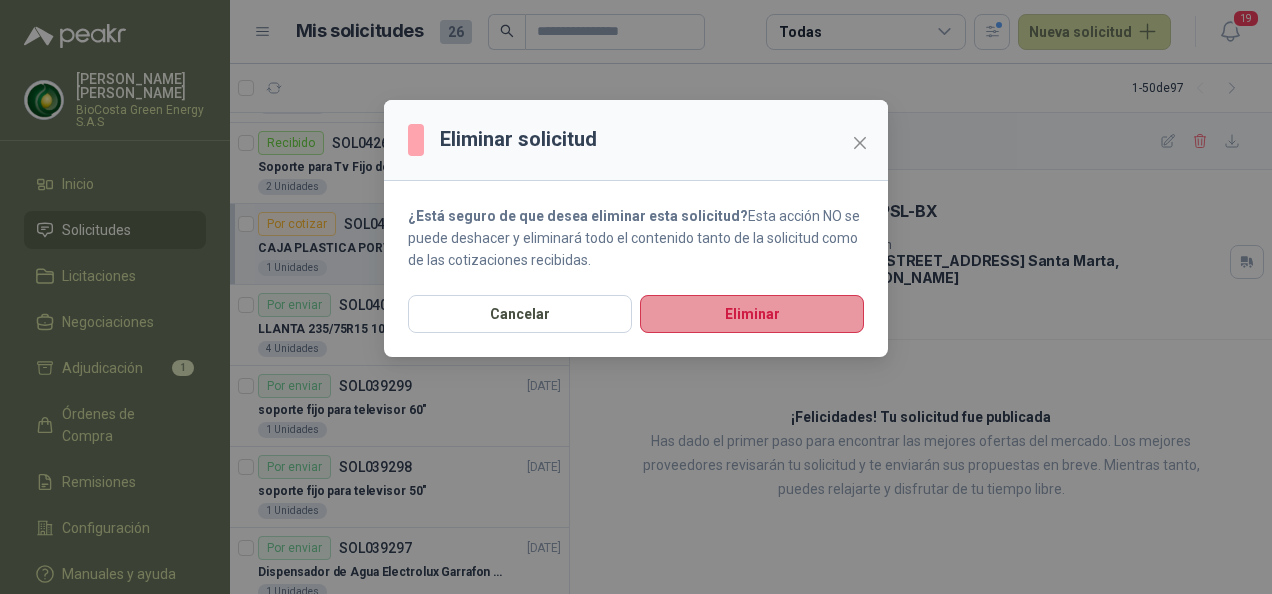 click on "Eliminar" at bounding box center (752, 314) 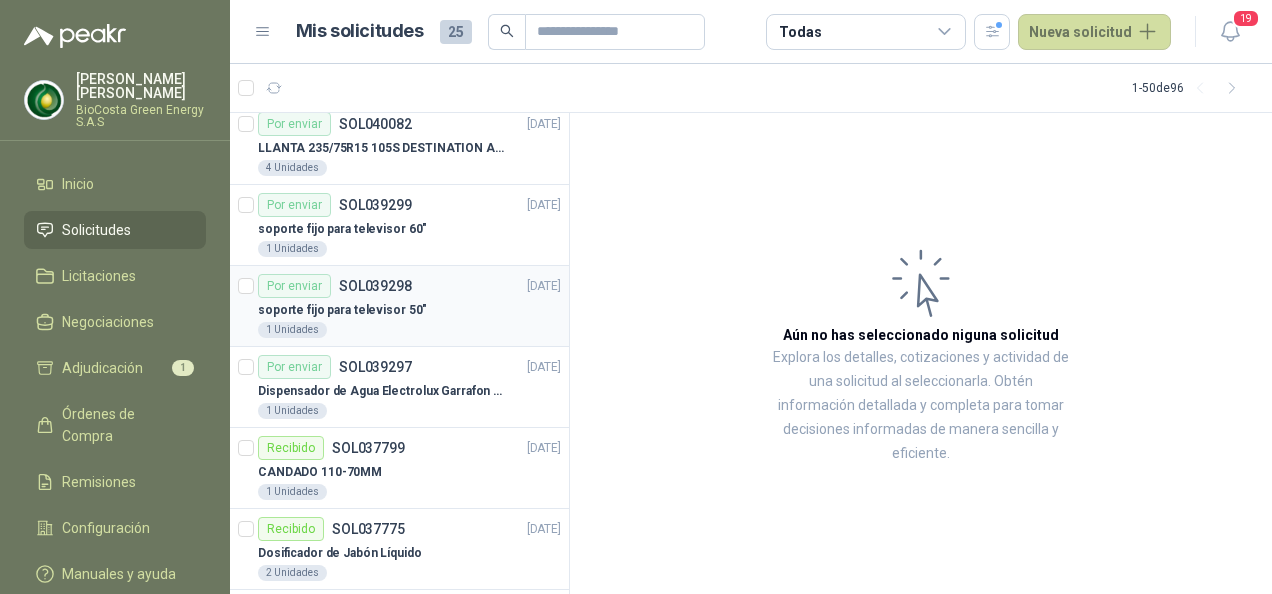 scroll, scrollTop: 800, scrollLeft: 0, axis: vertical 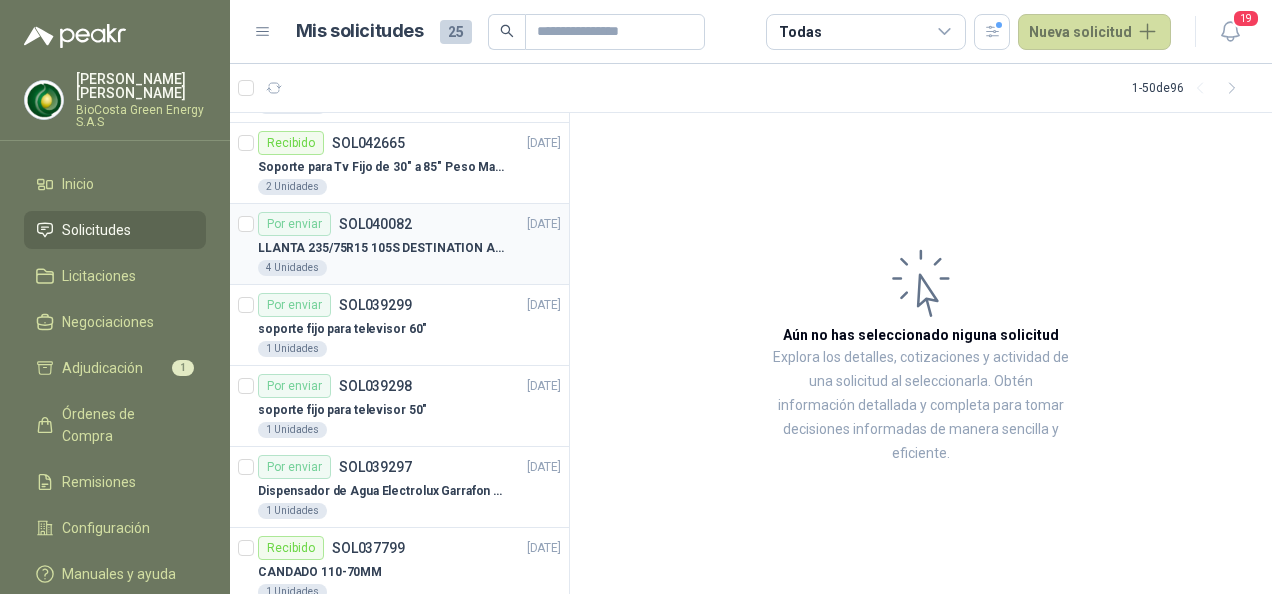 click on "4   Unidades" at bounding box center [409, 268] 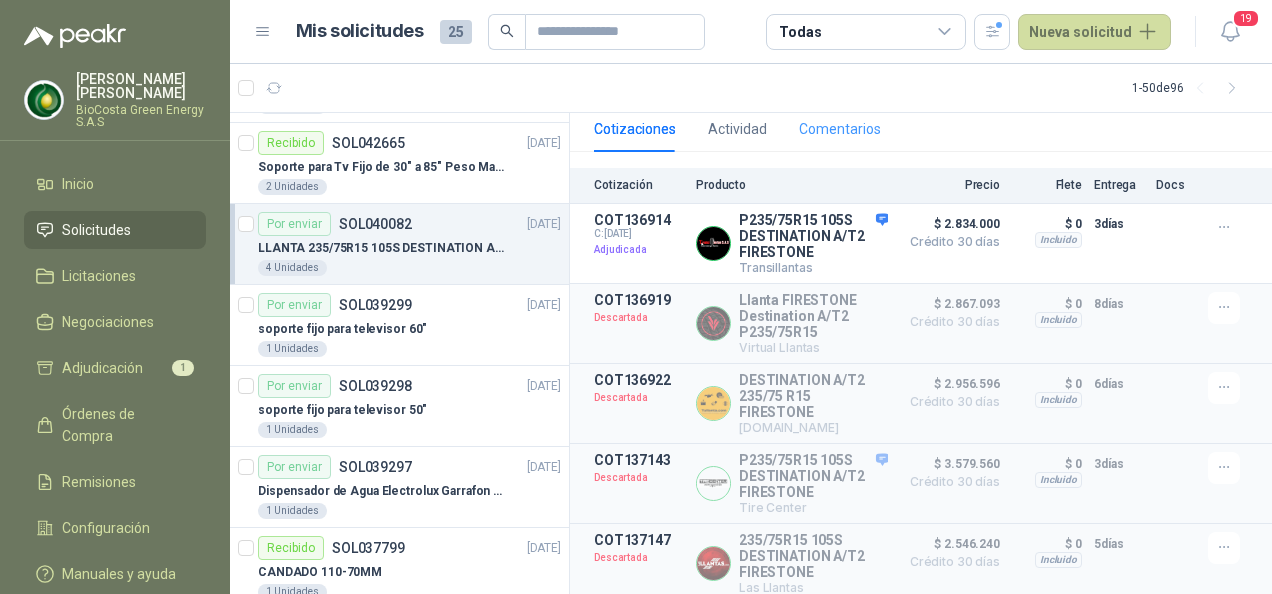 scroll, scrollTop: 233, scrollLeft: 0, axis: vertical 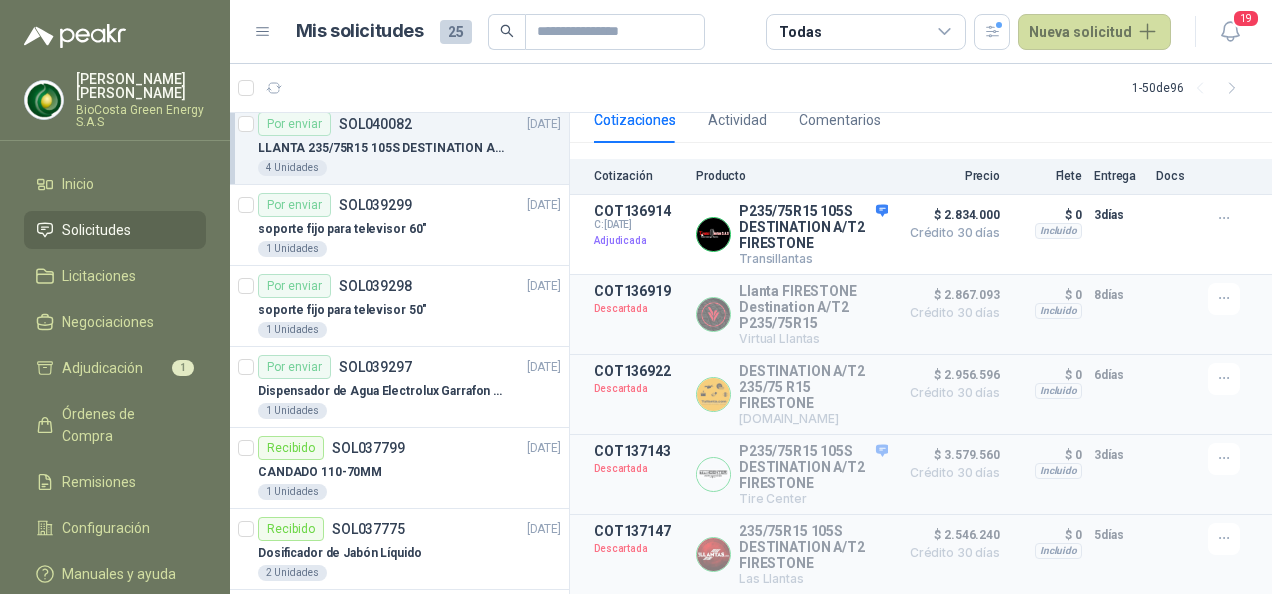 click on "LLANTA 235/75R15 105S DESTINATION A/T2 FIRESTONE" at bounding box center [382, 148] 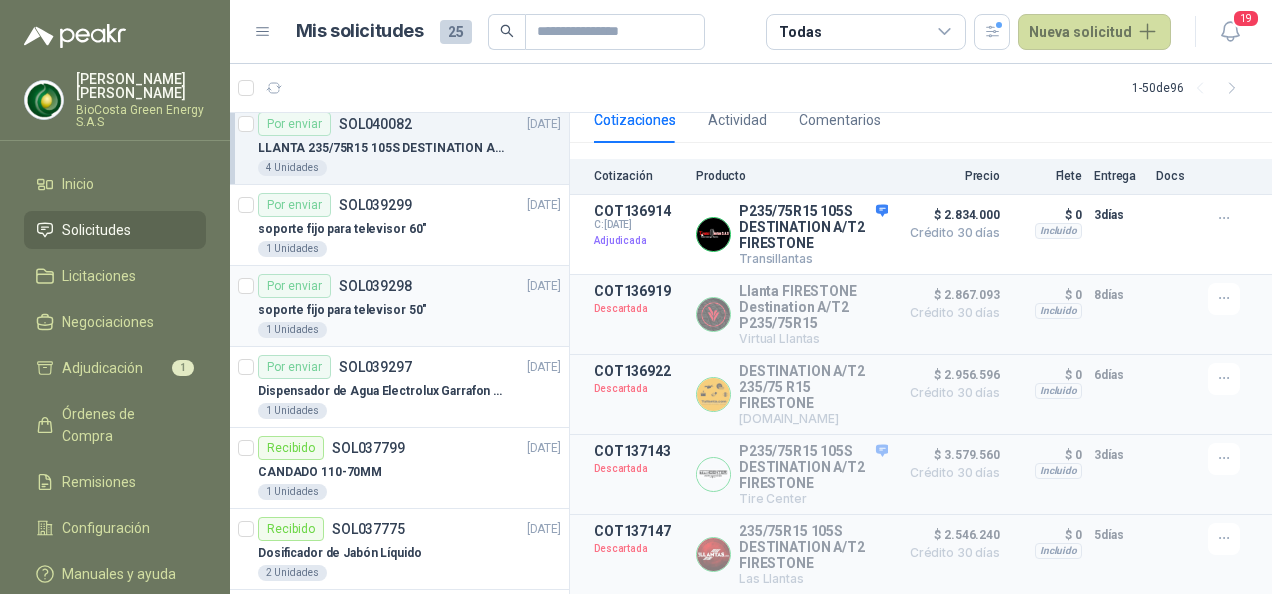 scroll, scrollTop: 0, scrollLeft: 0, axis: both 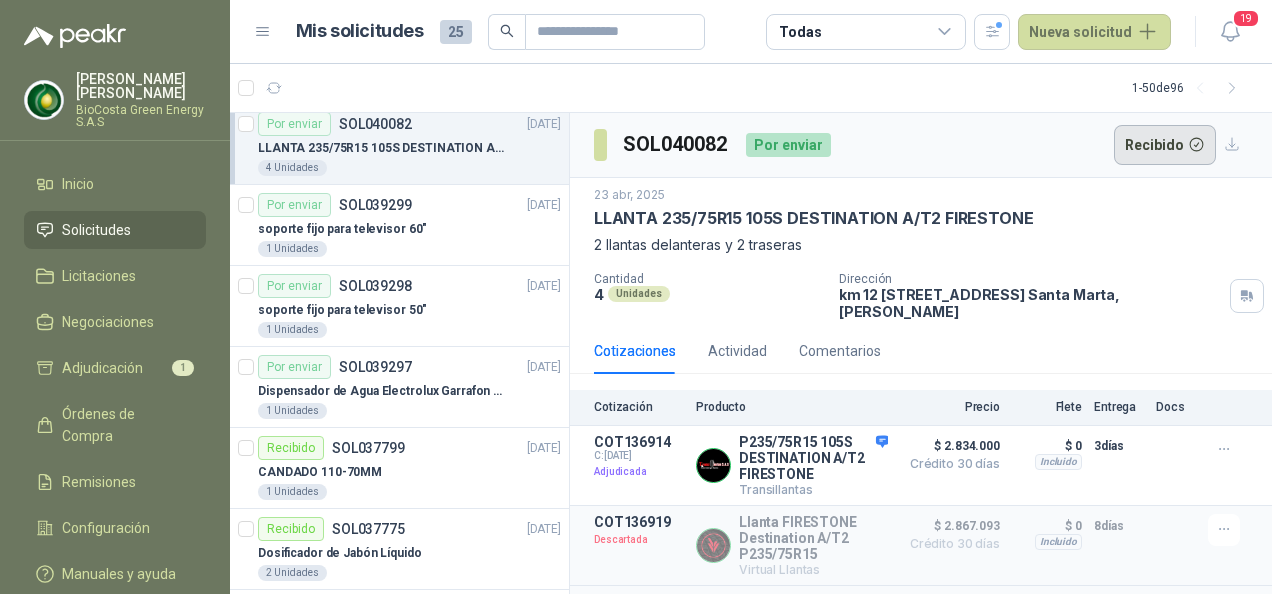 click on "Recibido" at bounding box center (1165, 145) 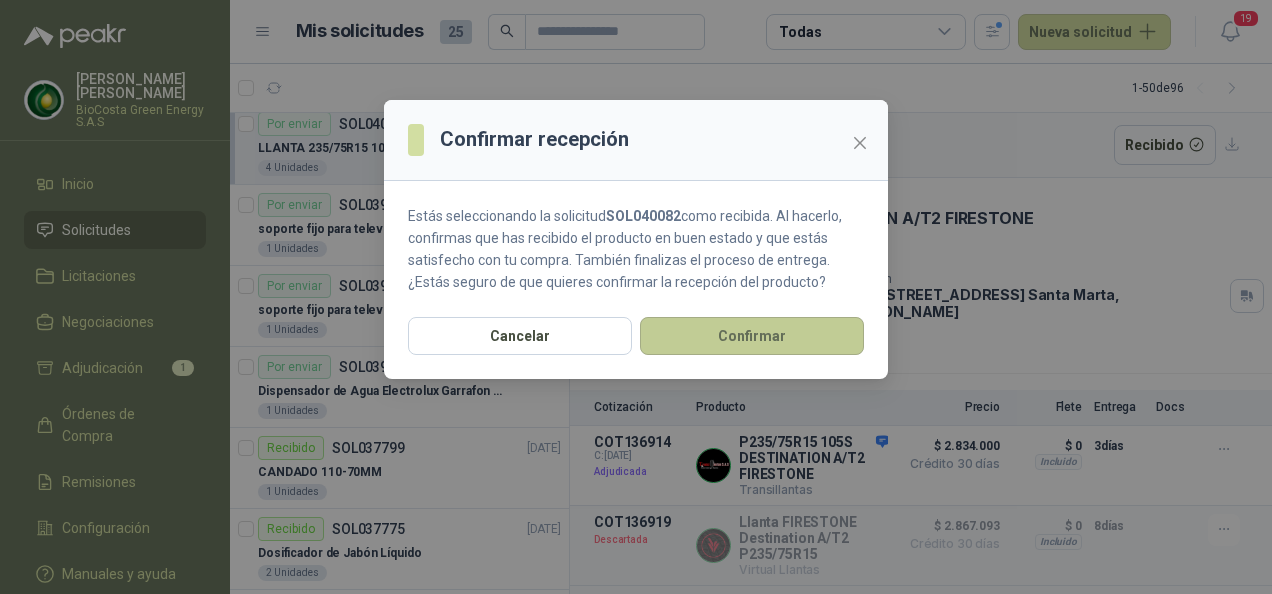 click on "Confirmar" at bounding box center (752, 336) 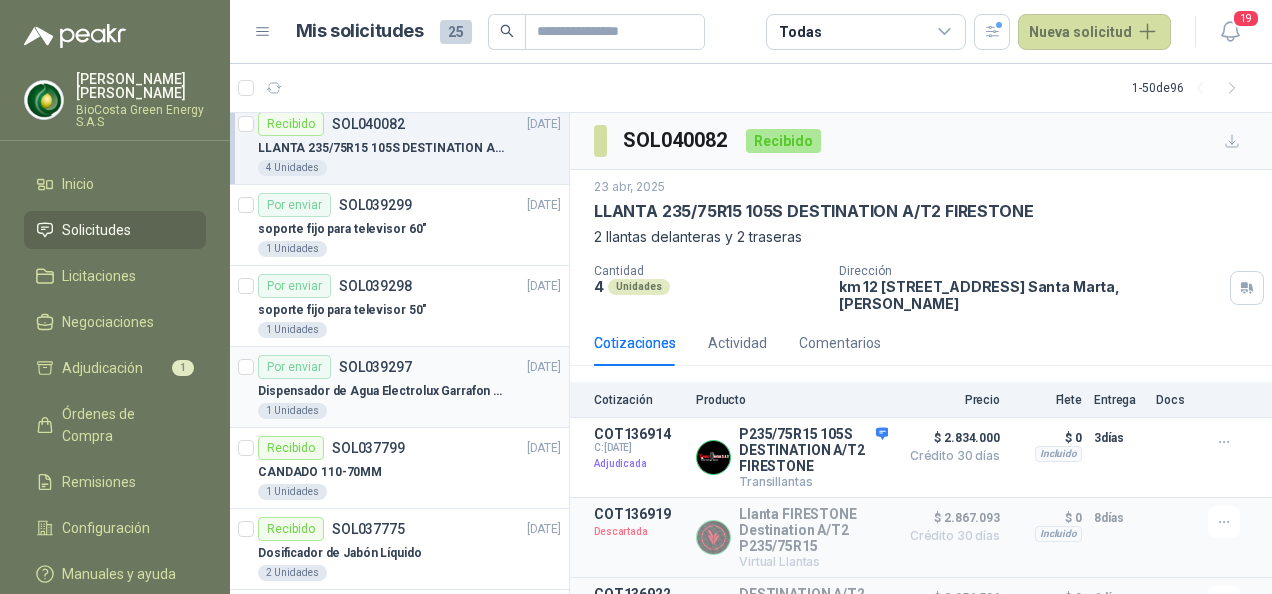 click on "1   Unidades" at bounding box center [409, 411] 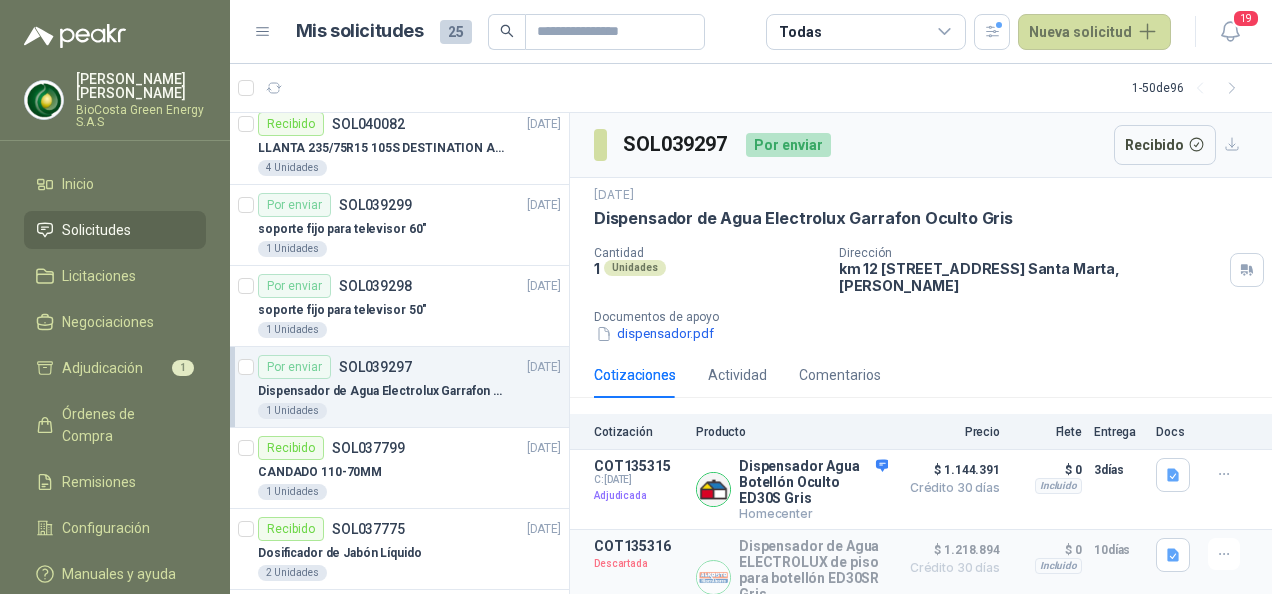 scroll, scrollTop: 1000, scrollLeft: 0, axis: vertical 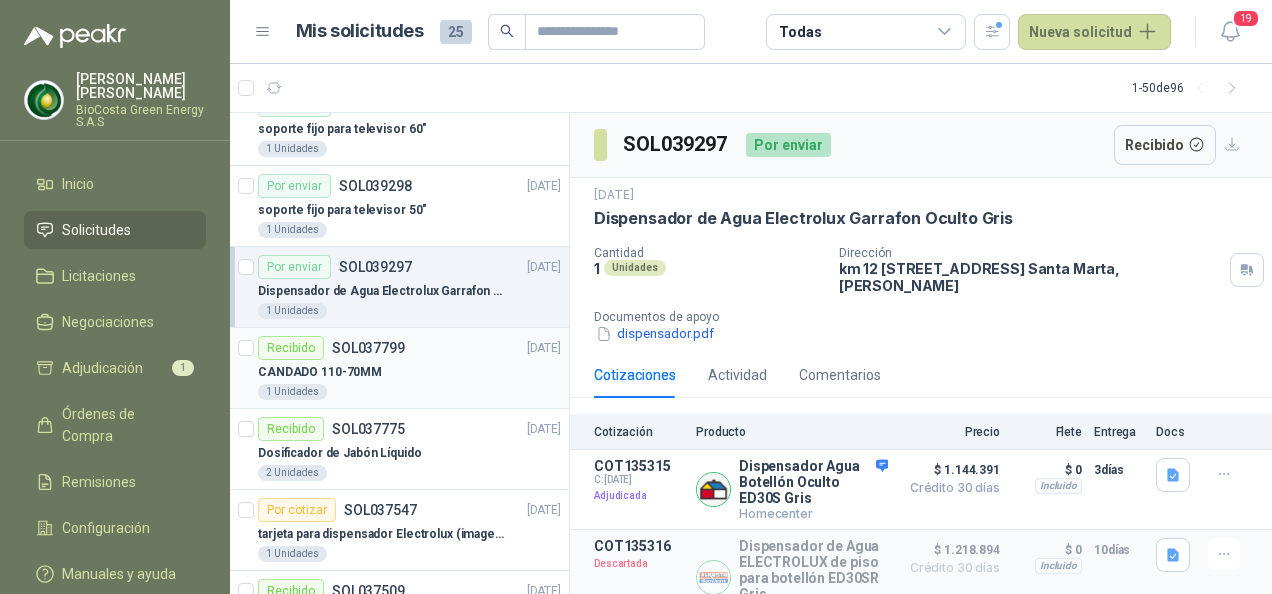 click on "CANDADO 110-70MM" at bounding box center [409, 372] 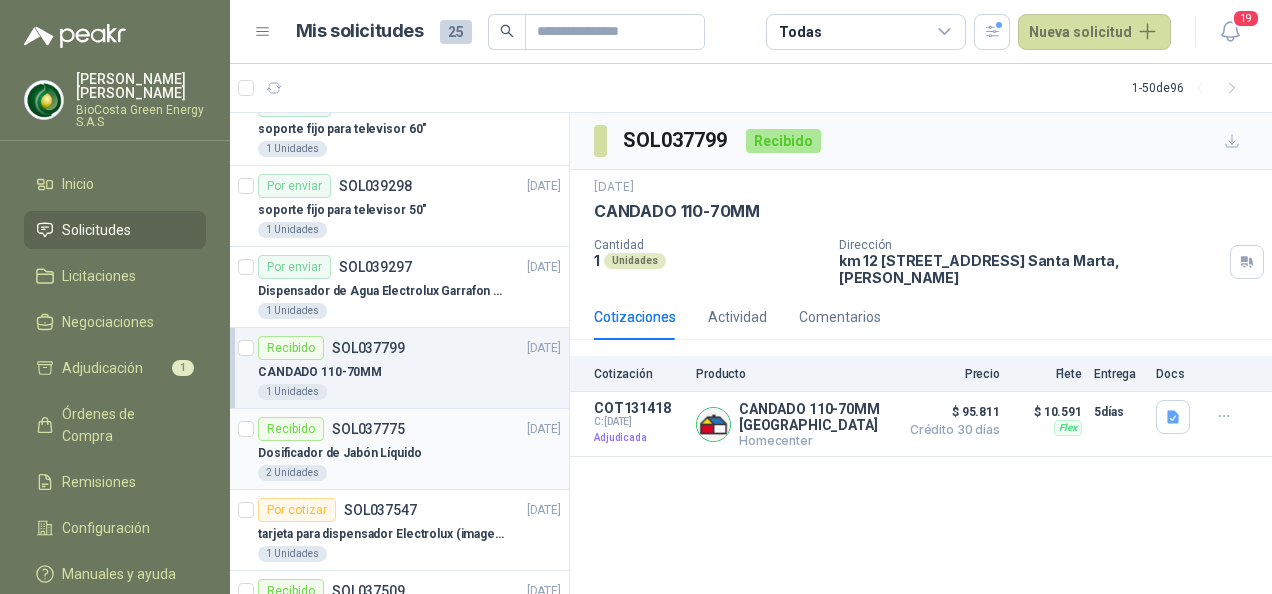 click on "Dosificador de Jabón Líquido" at bounding box center (409, 453) 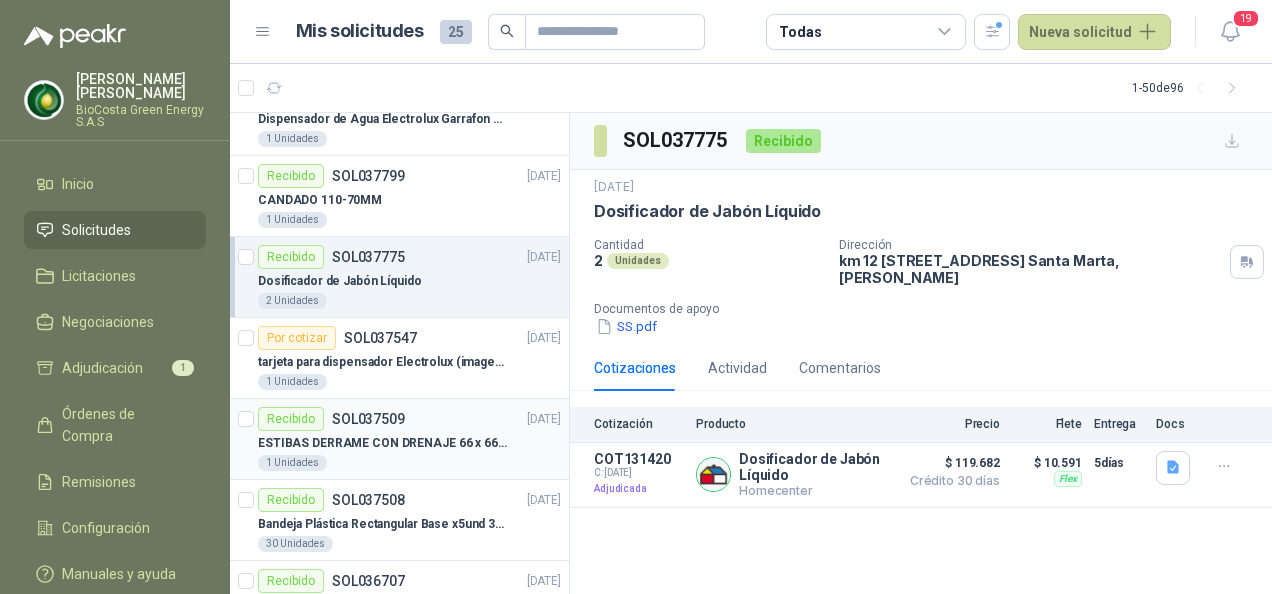 scroll, scrollTop: 1200, scrollLeft: 0, axis: vertical 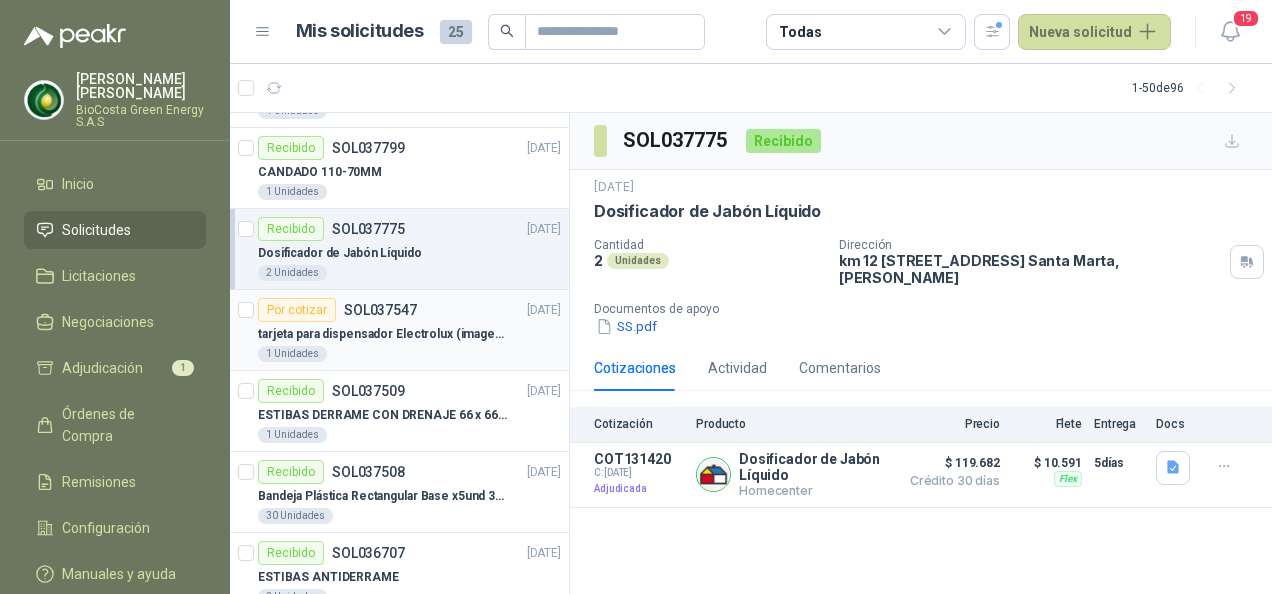 click on "tarjeta para dispensador Electrolux (imagenes de la referencia adjuntos)" at bounding box center (382, 334) 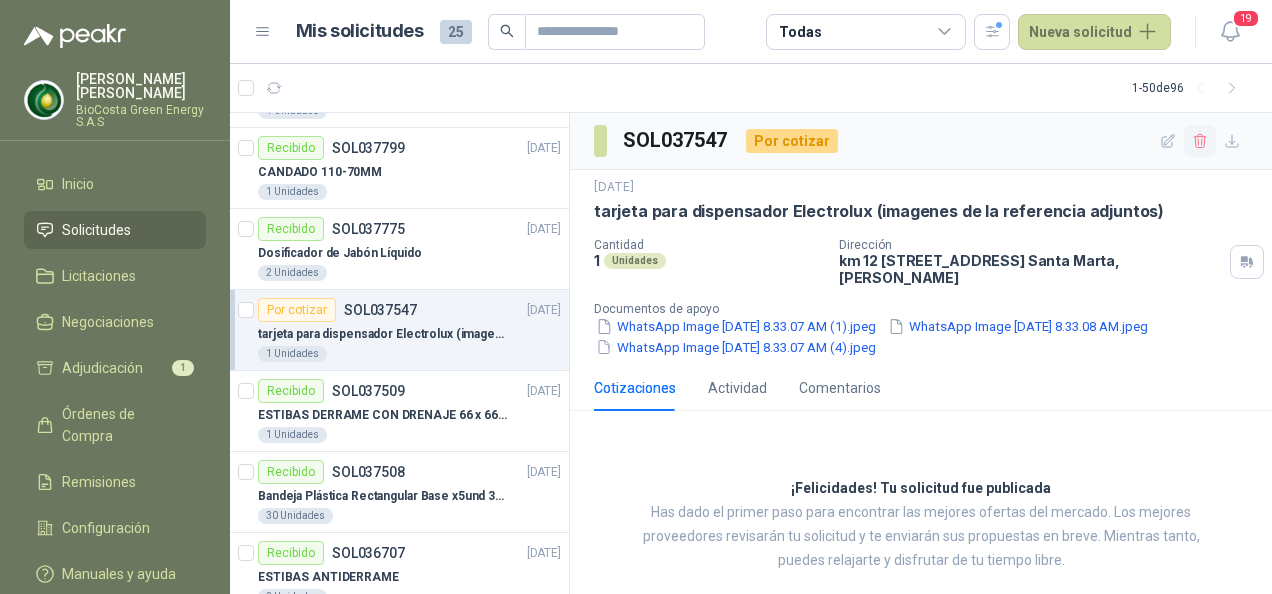 click at bounding box center (1200, 141) 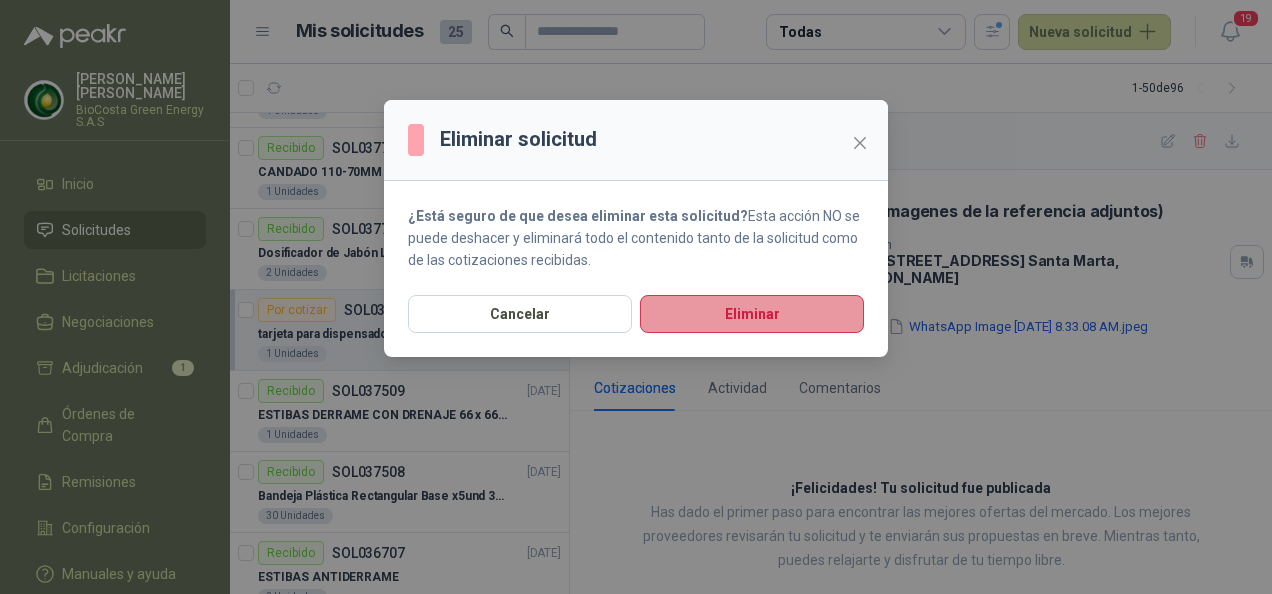 click on "Eliminar" at bounding box center (752, 314) 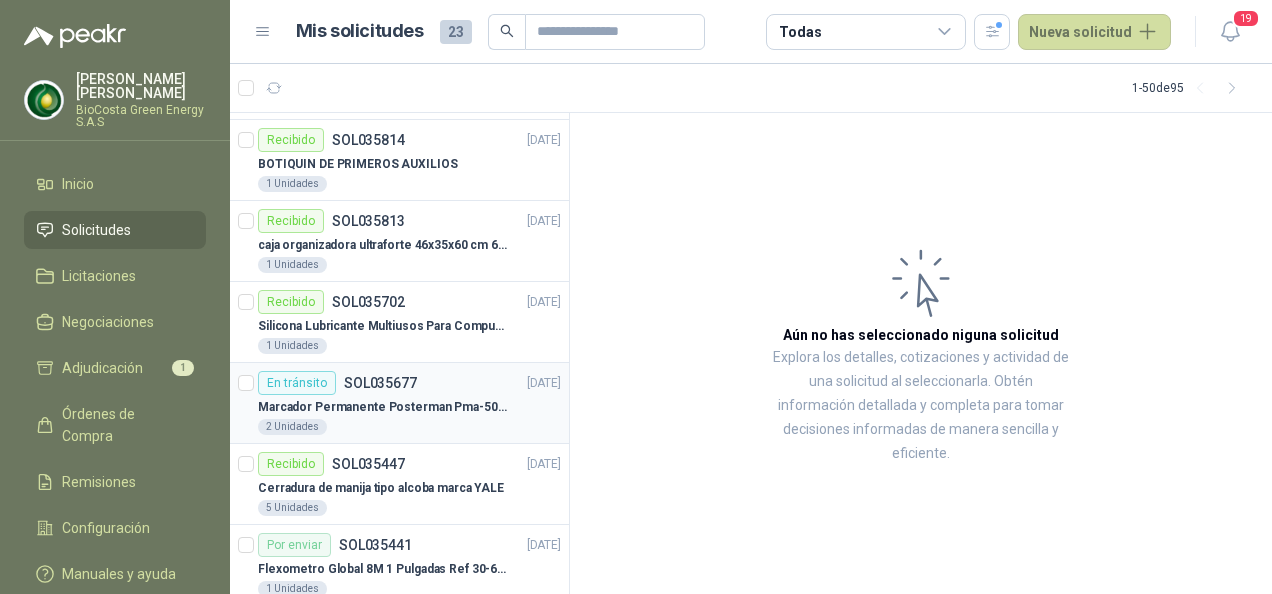 scroll, scrollTop: 1900, scrollLeft: 0, axis: vertical 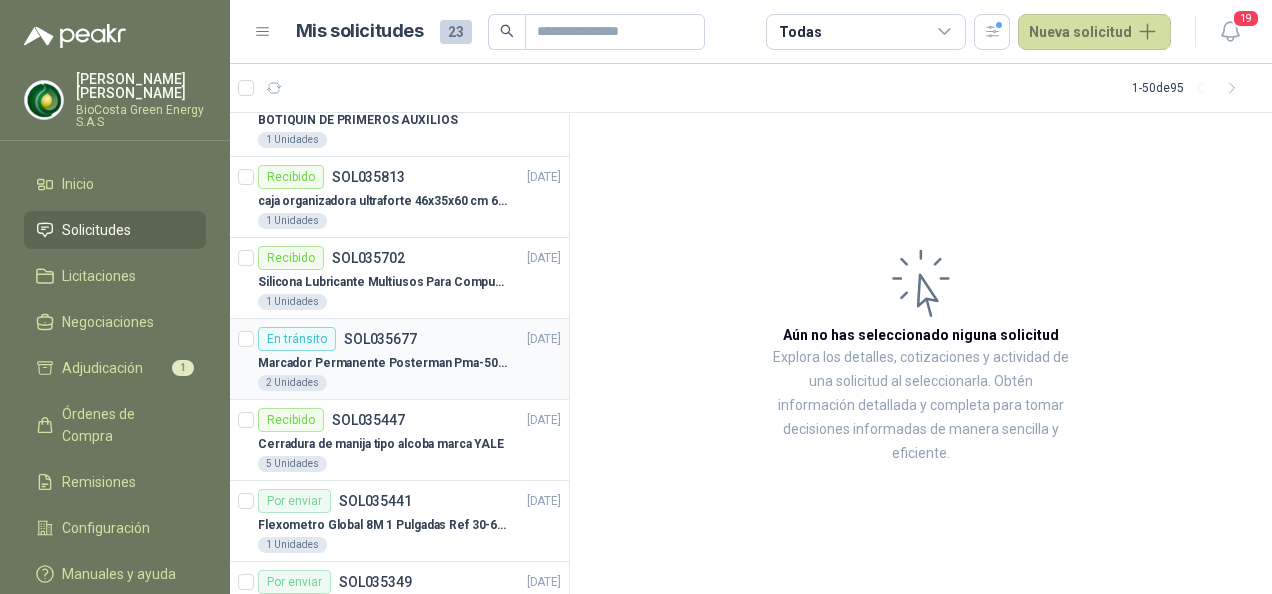 click on "2   Unidades" at bounding box center (409, 383) 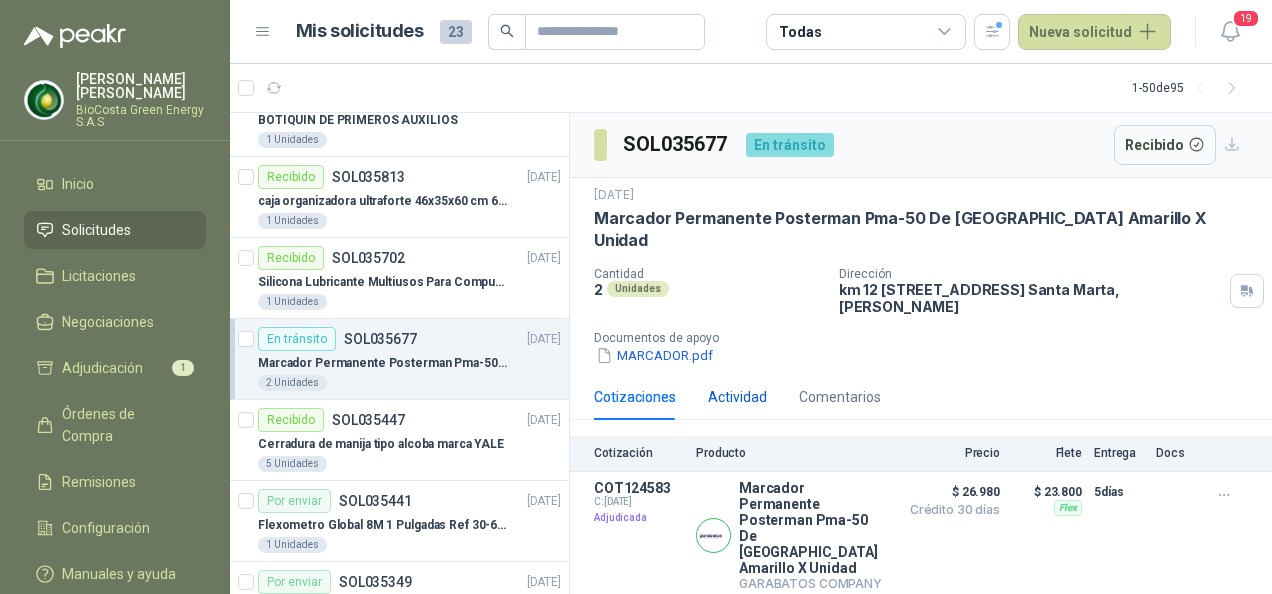click on "Actividad" at bounding box center [737, 397] 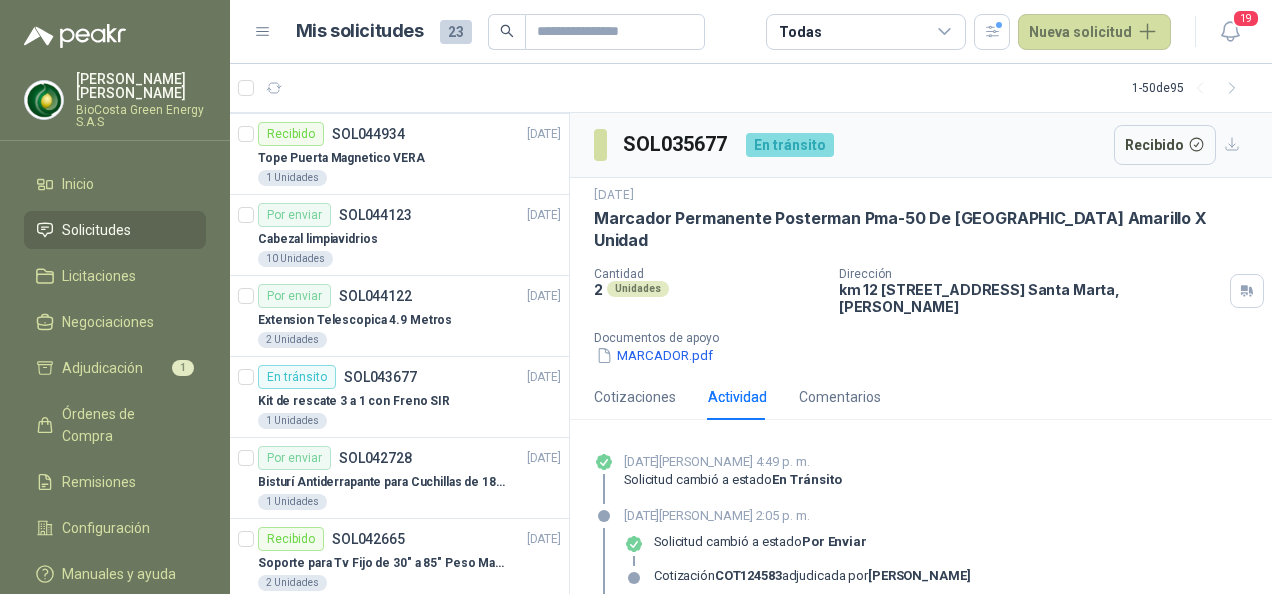 scroll, scrollTop: 0, scrollLeft: 0, axis: both 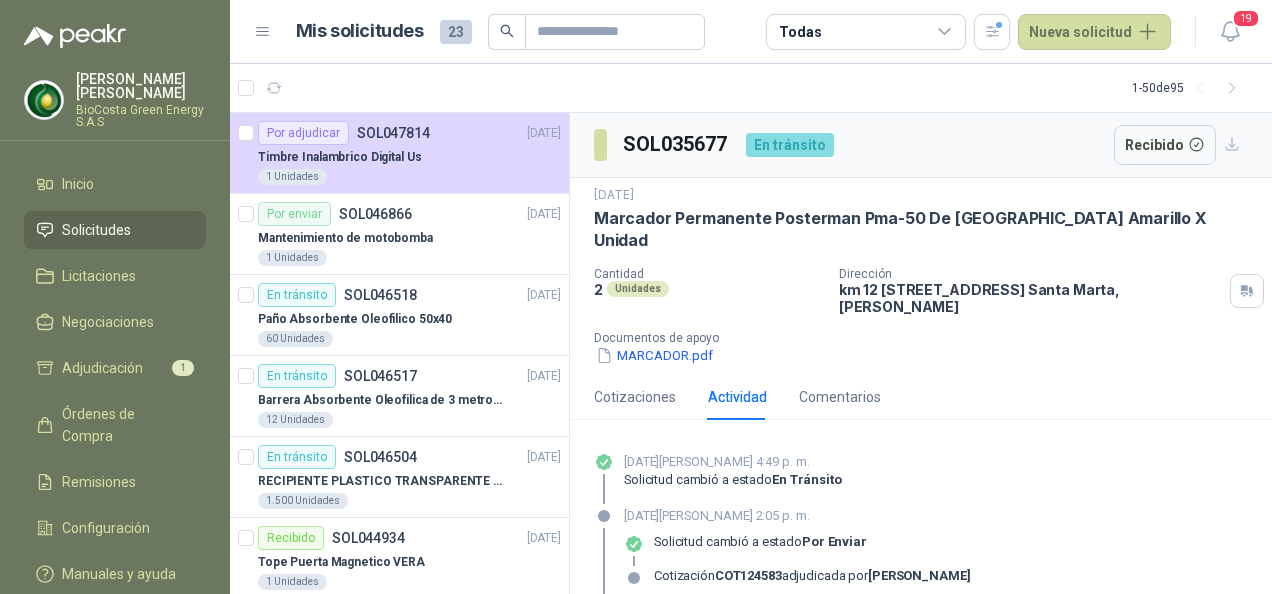 click on "Solicitudes" at bounding box center (96, 230) 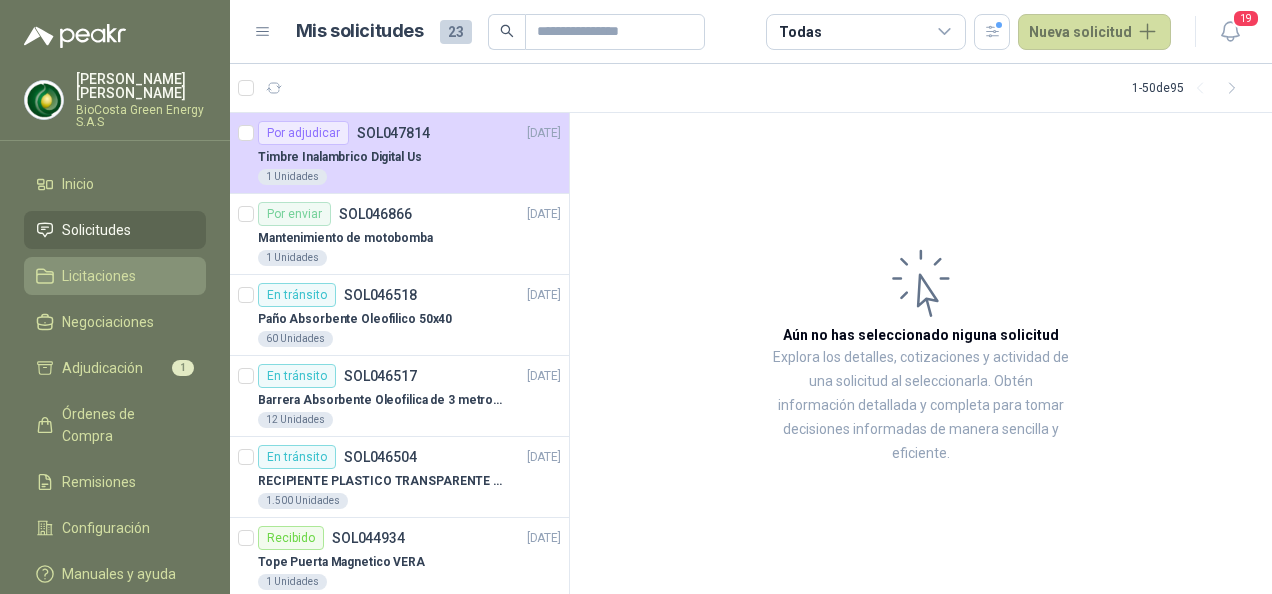 click on "Licitaciones" at bounding box center [115, 276] 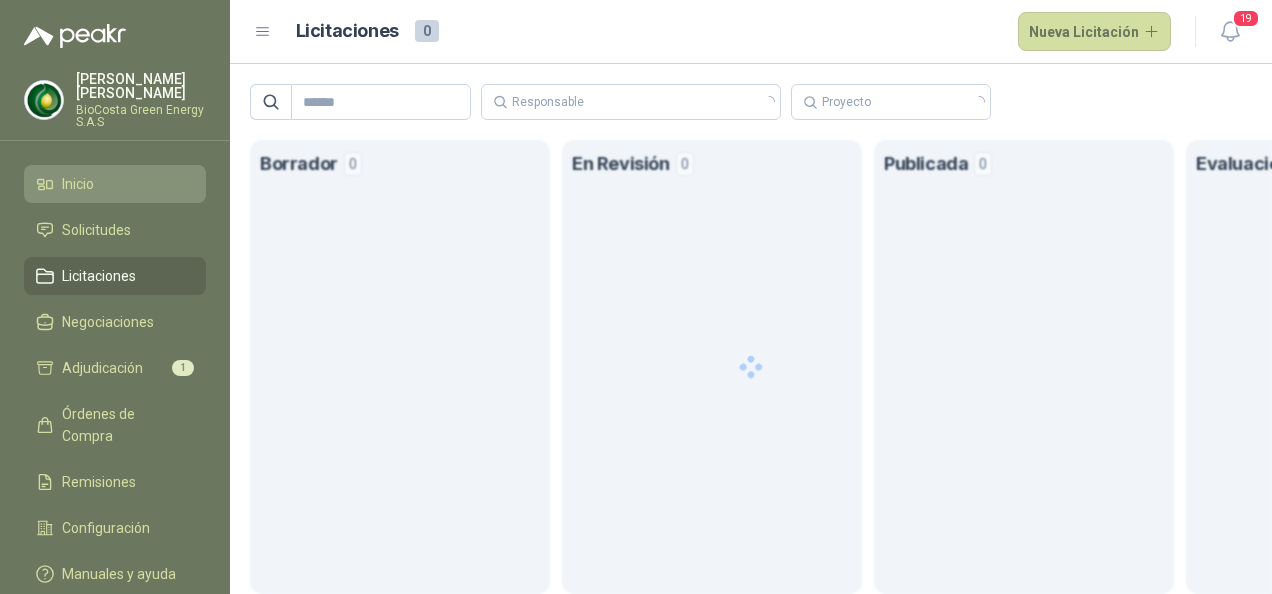 click on "Inicio" at bounding box center (115, 184) 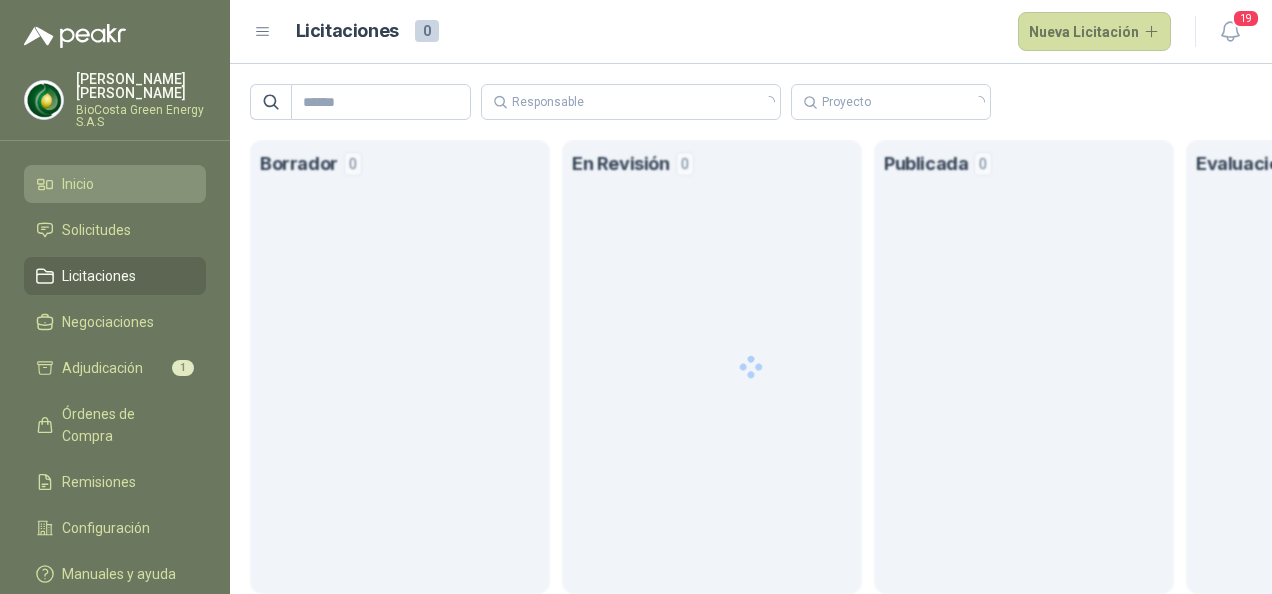 type 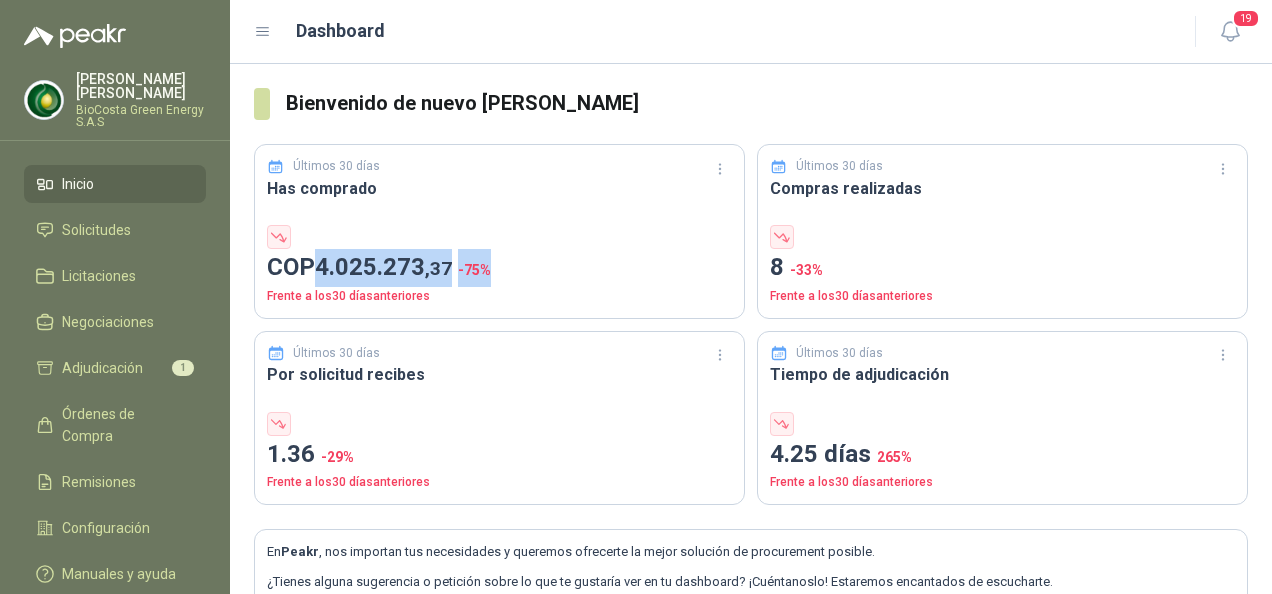 drag, startPoint x: 340, startPoint y: 278, endPoint x: 524, endPoint y: 284, distance: 184.0978 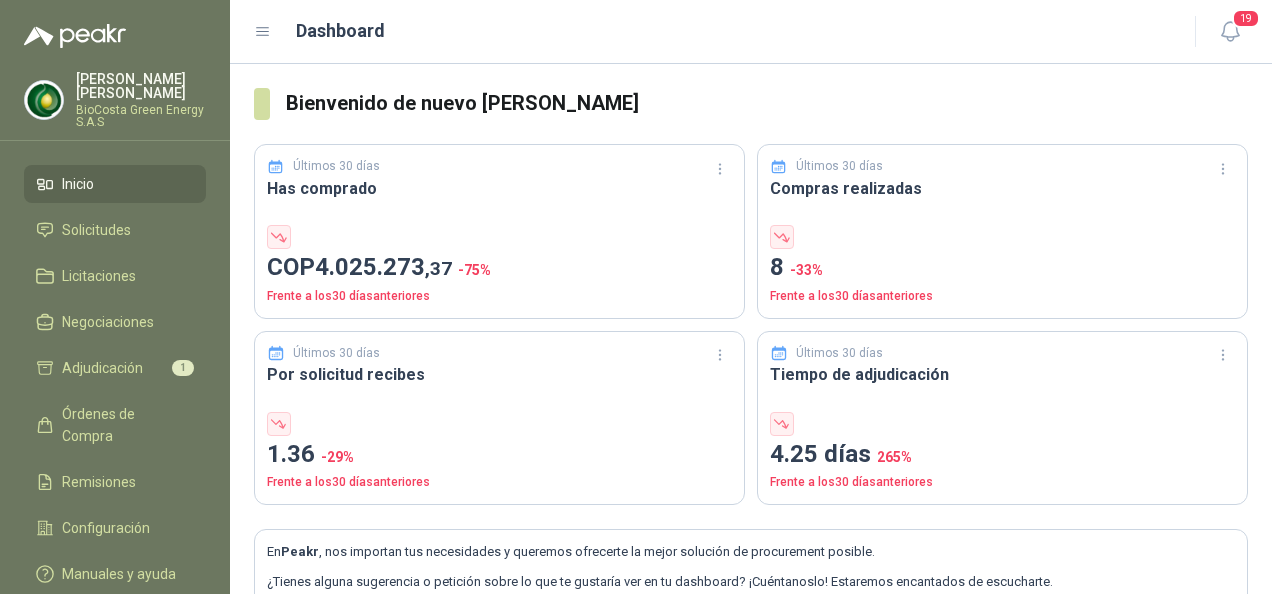 drag, startPoint x: 524, startPoint y: 284, endPoint x: 532, endPoint y: 305, distance: 22.472204 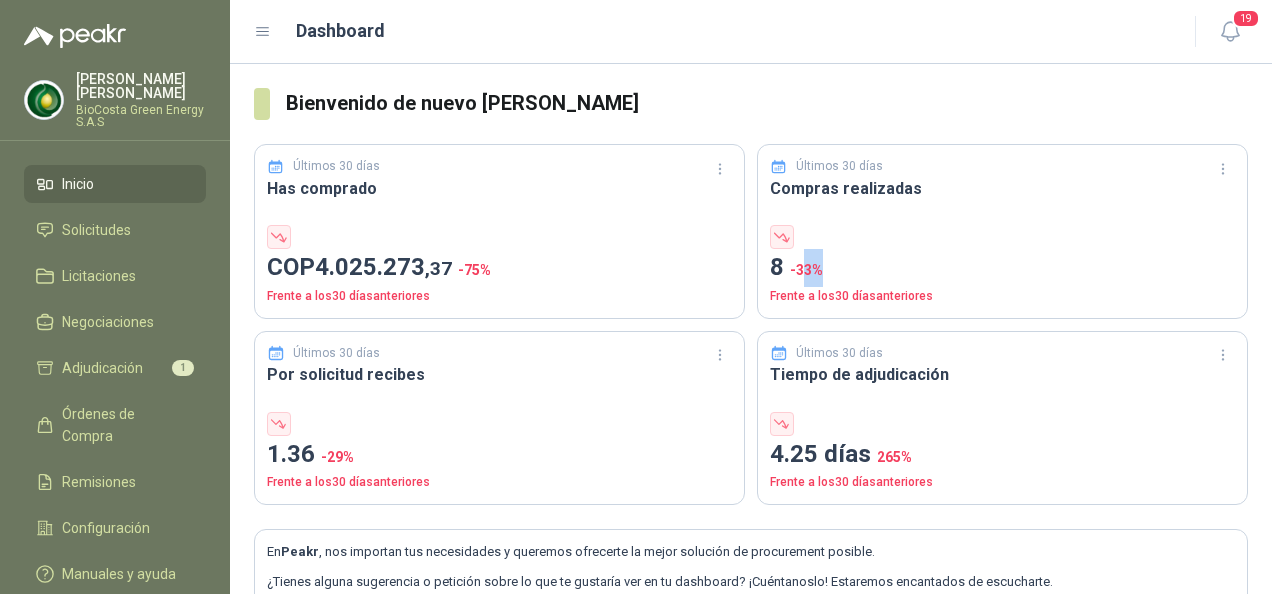 drag, startPoint x: 846, startPoint y: 275, endPoint x: 982, endPoint y: 284, distance: 136.29747 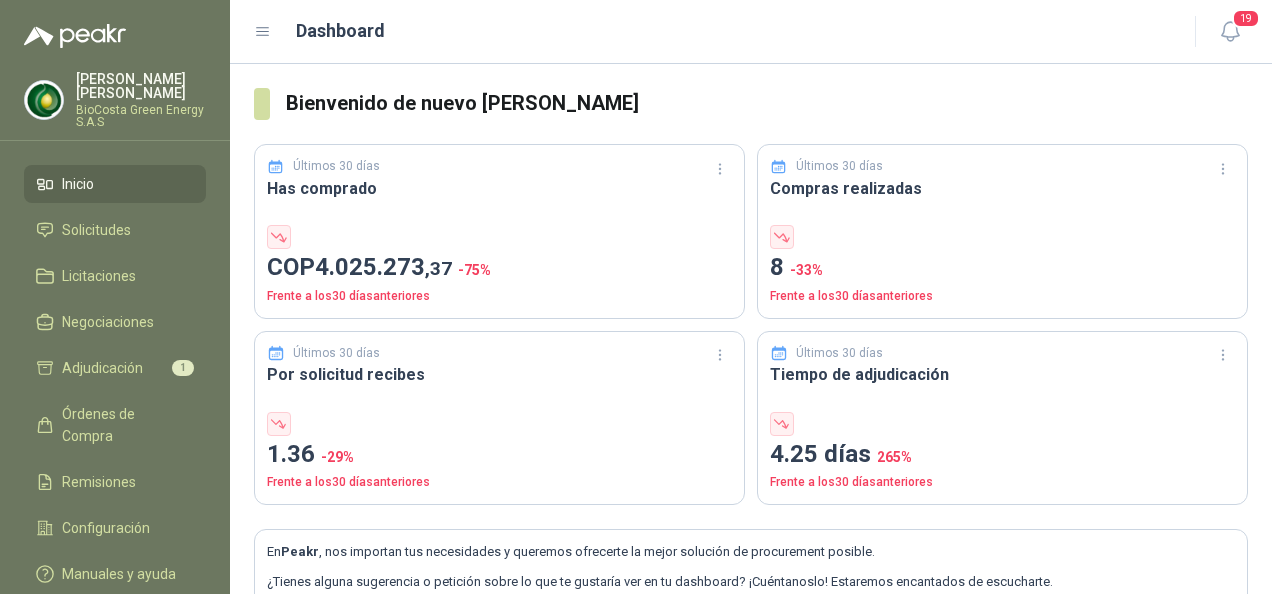 drag, startPoint x: 982, startPoint y: 284, endPoint x: 989, endPoint y: 292, distance: 10.630146 